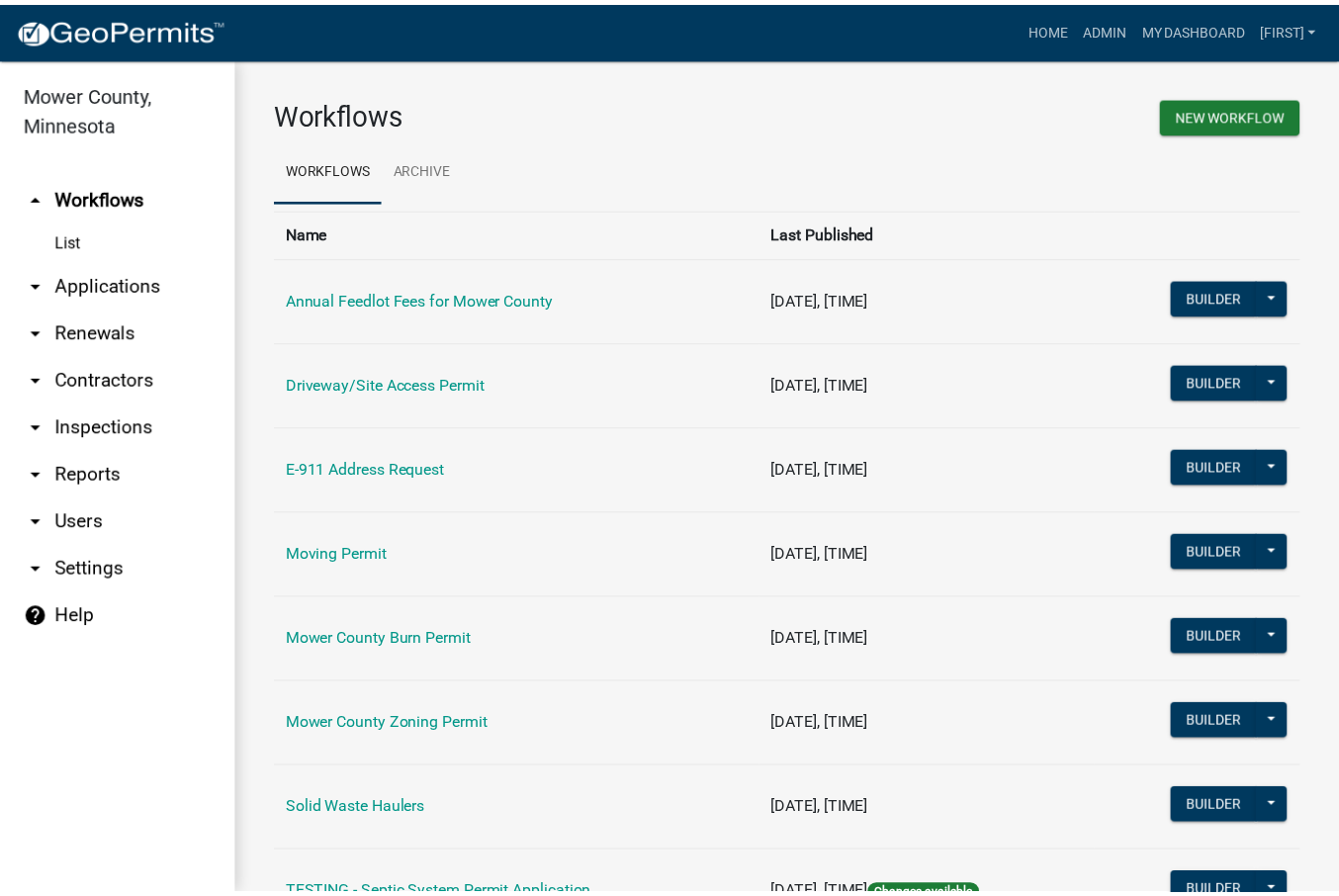 scroll, scrollTop: 0, scrollLeft: 0, axis: both 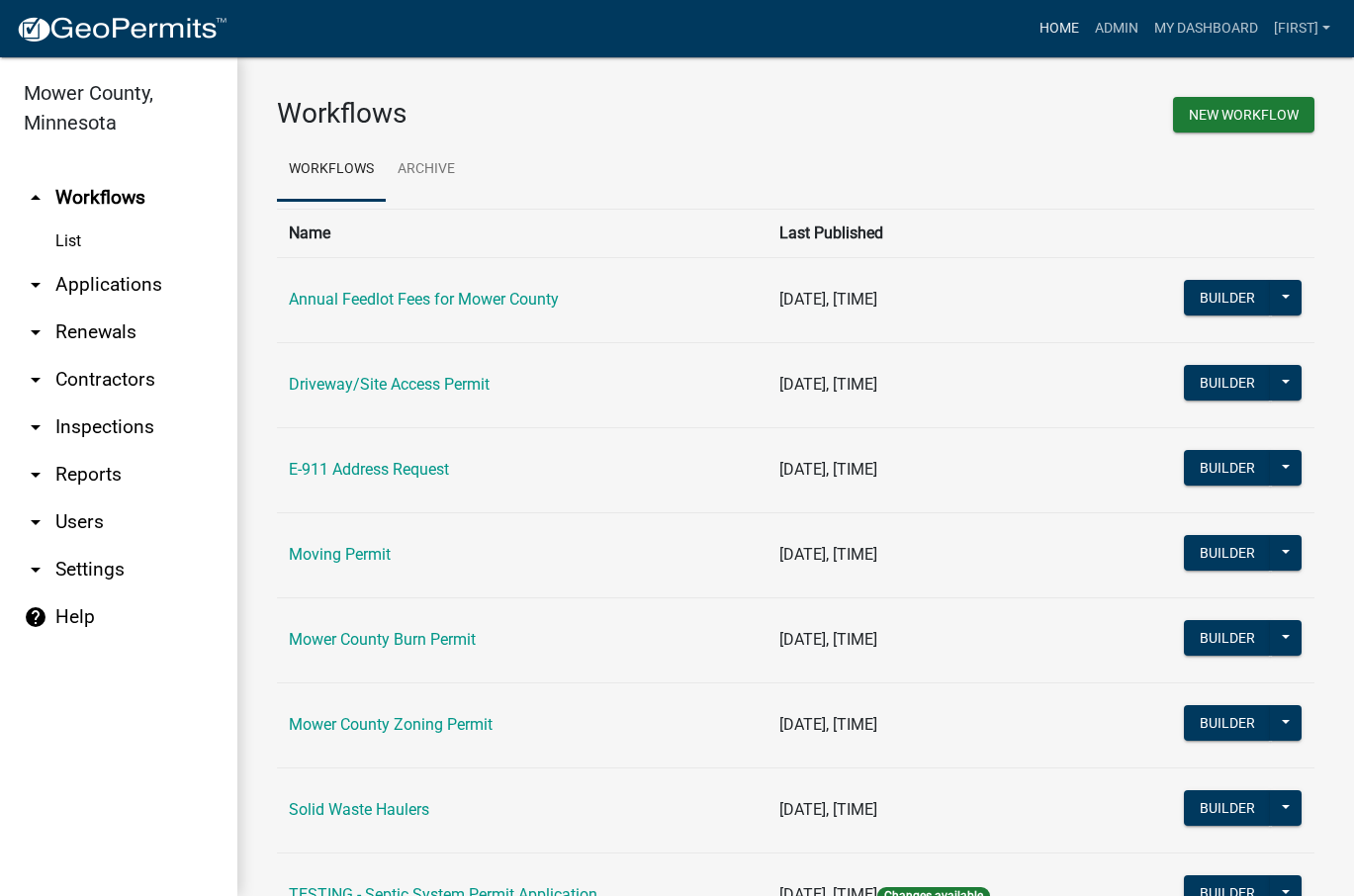 click on "Home" at bounding box center [1059, 29] 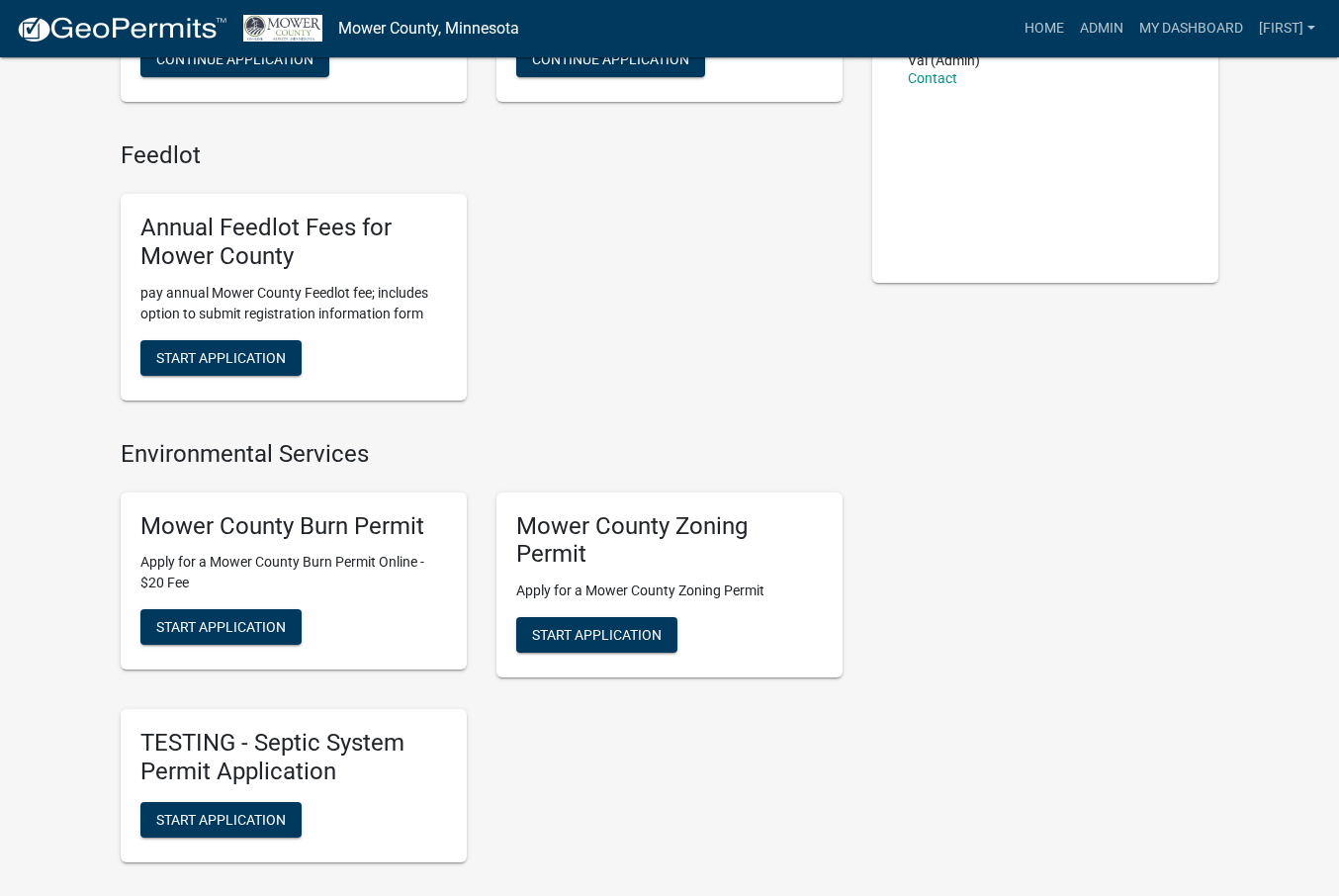 scroll, scrollTop: 396, scrollLeft: 0, axis: vertical 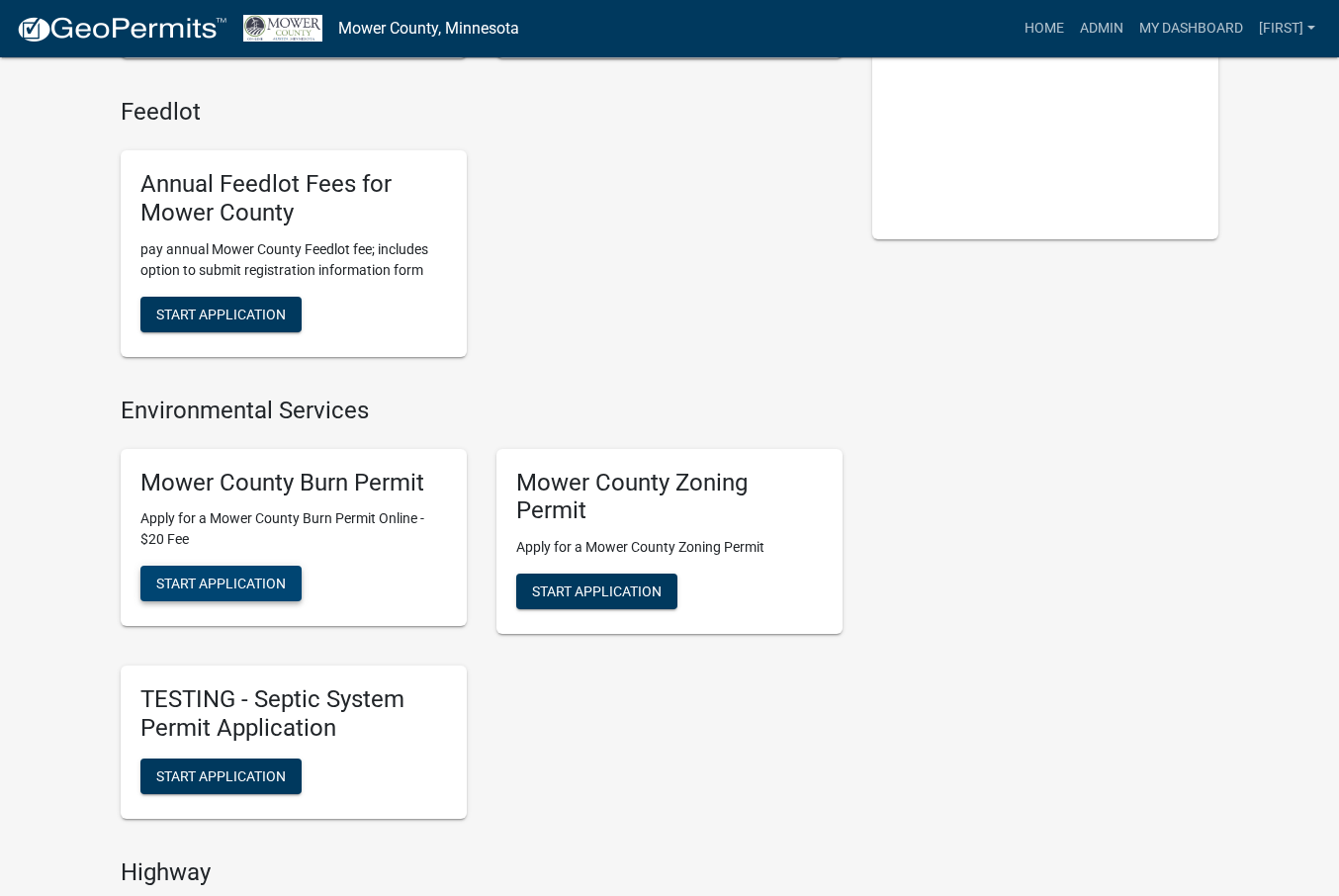 click on "Start Application" at bounding box center (221, 583) 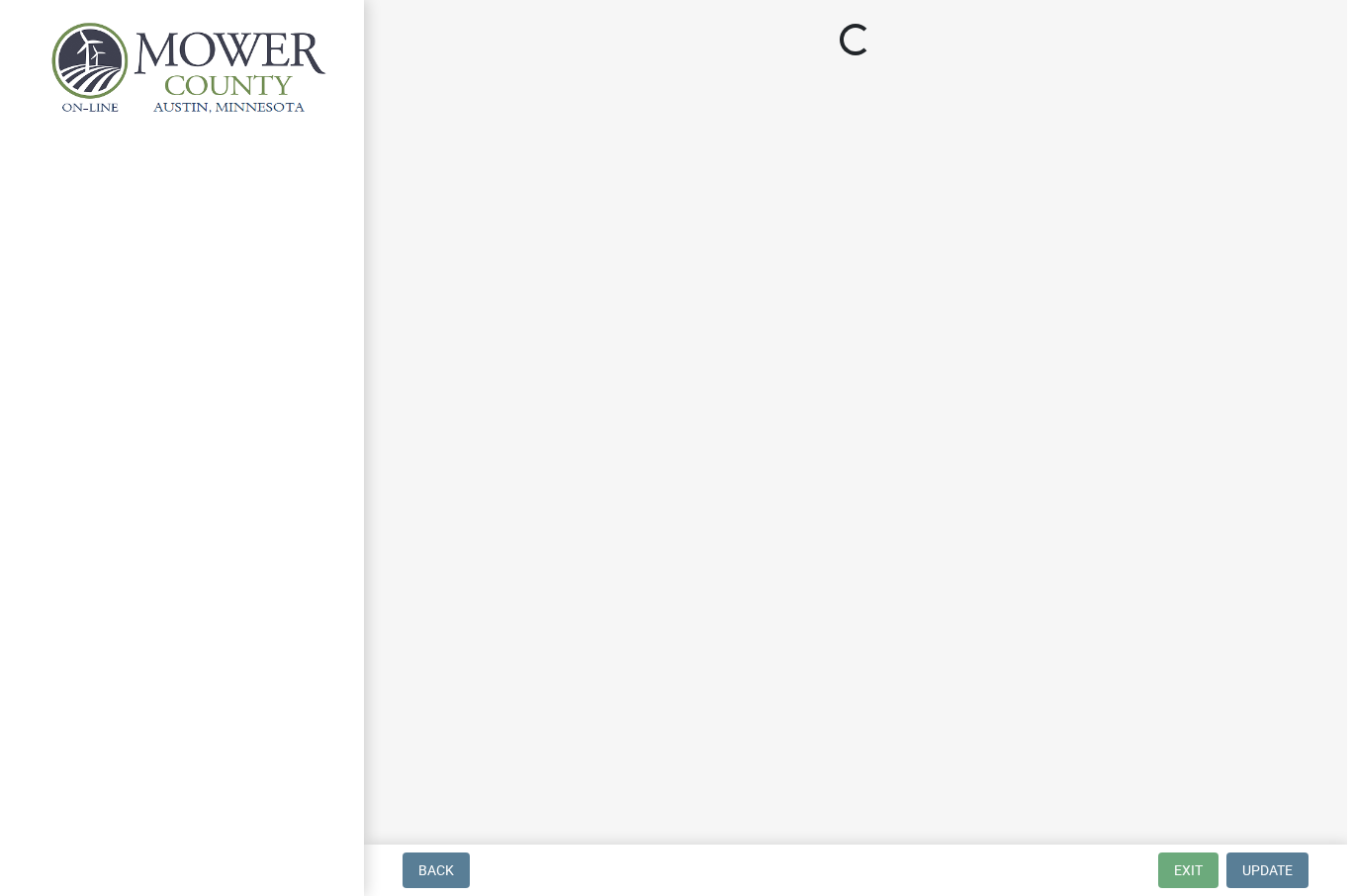 scroll, scrollTop: 0, scrollLeft: 0, axis: both 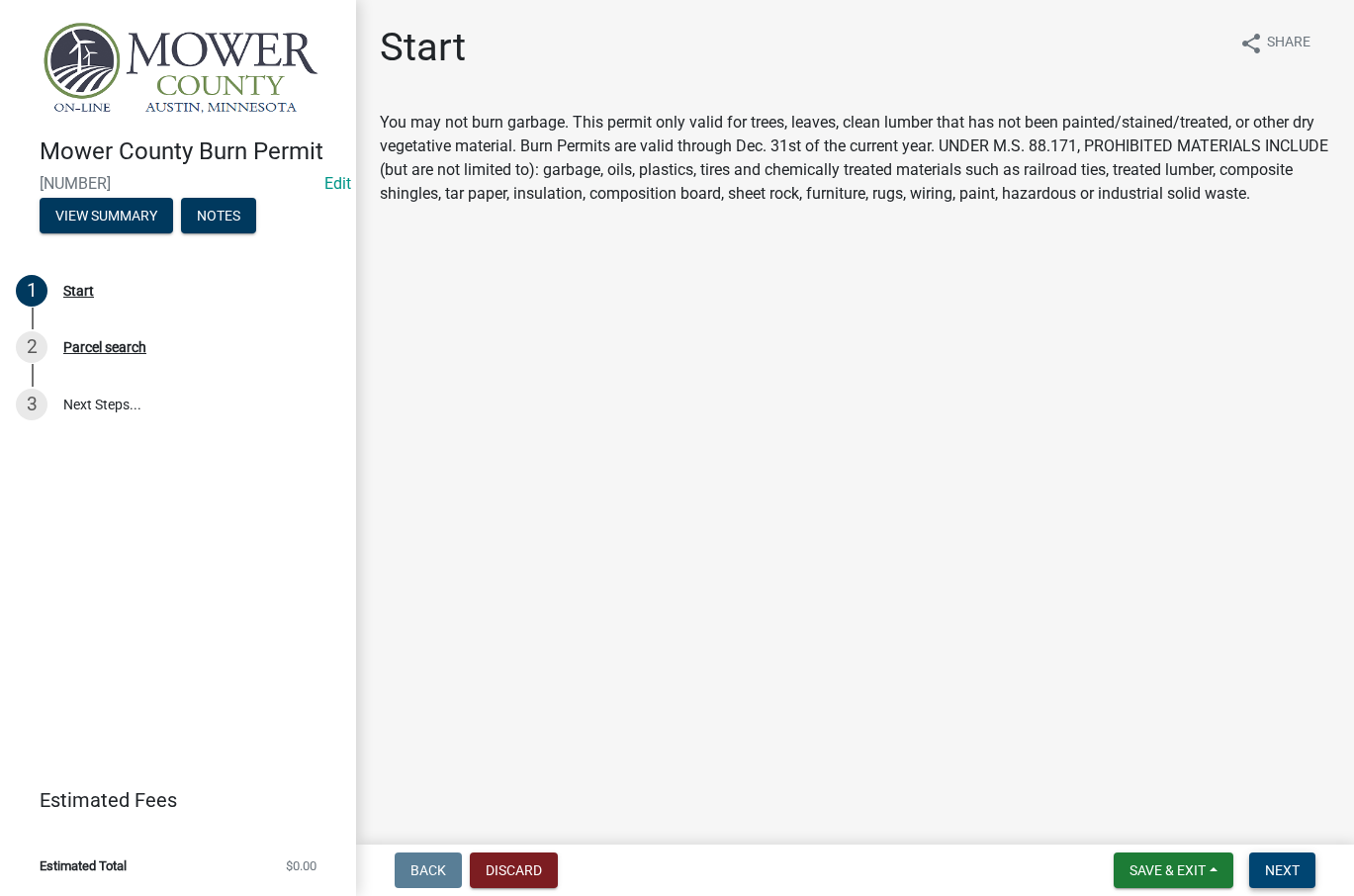 click on "Next" at bounding box center (1282, 870) 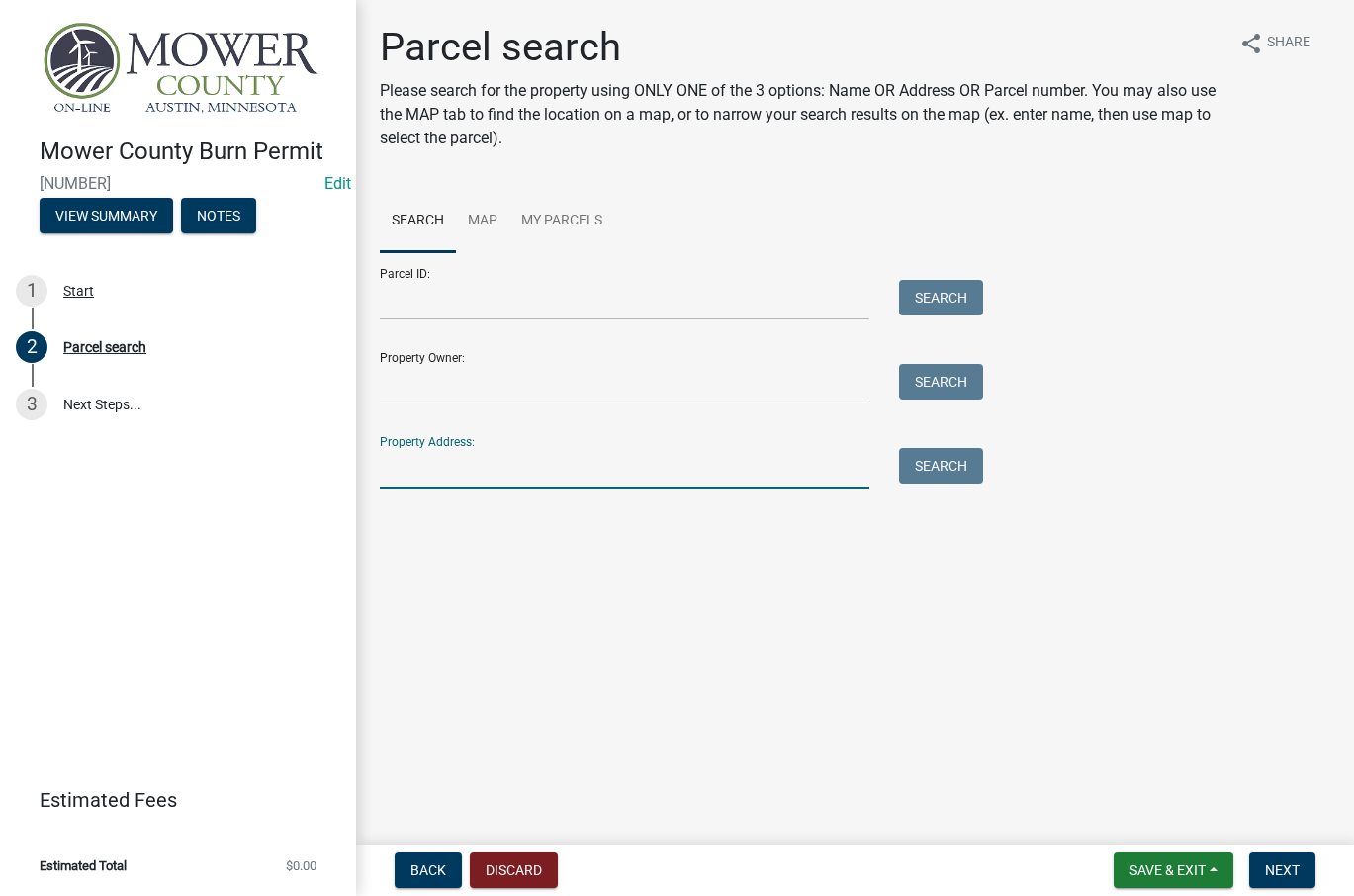 click on "Property Address:" at bounding box center (624, 468) 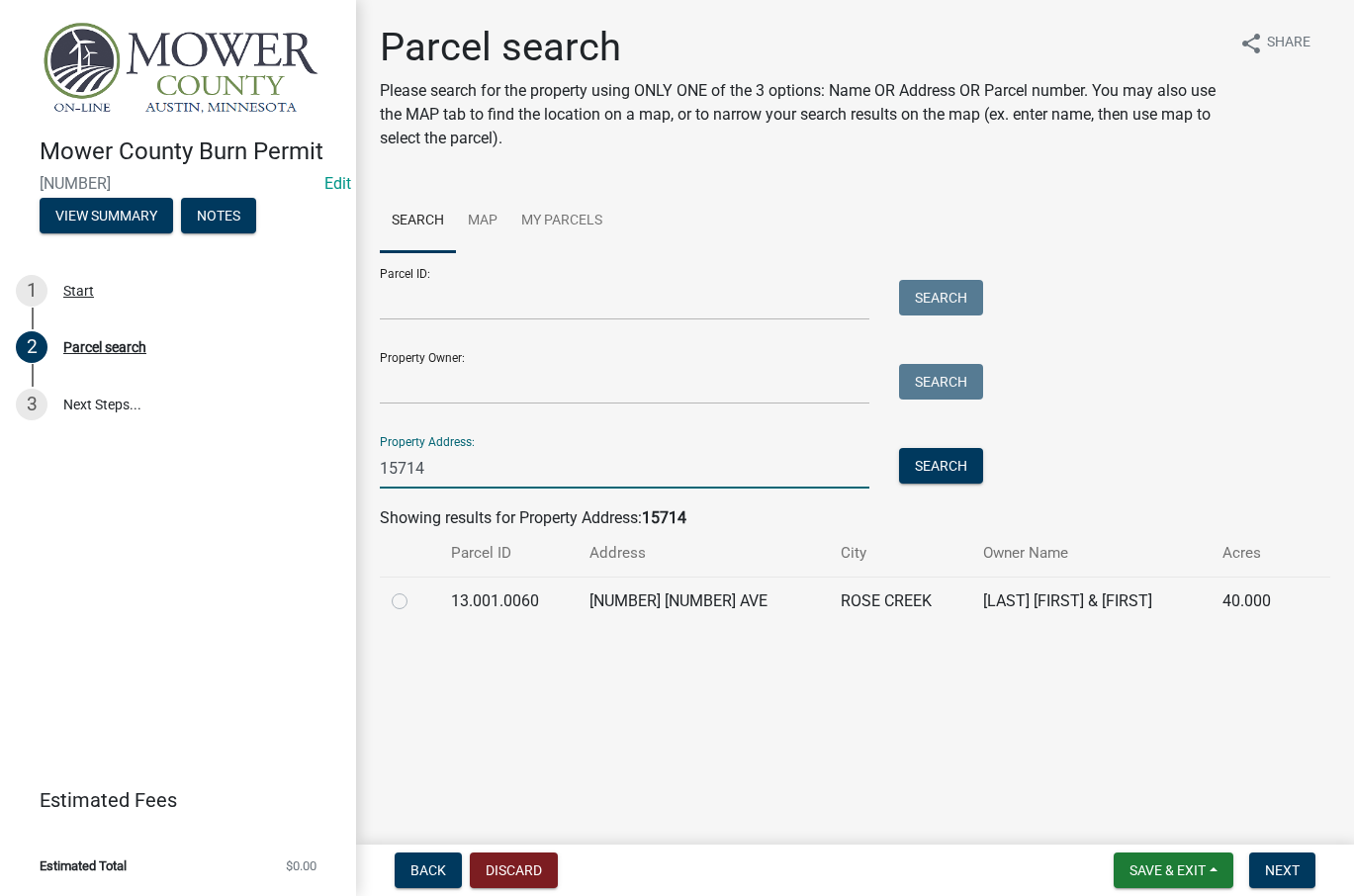 type on "15714" 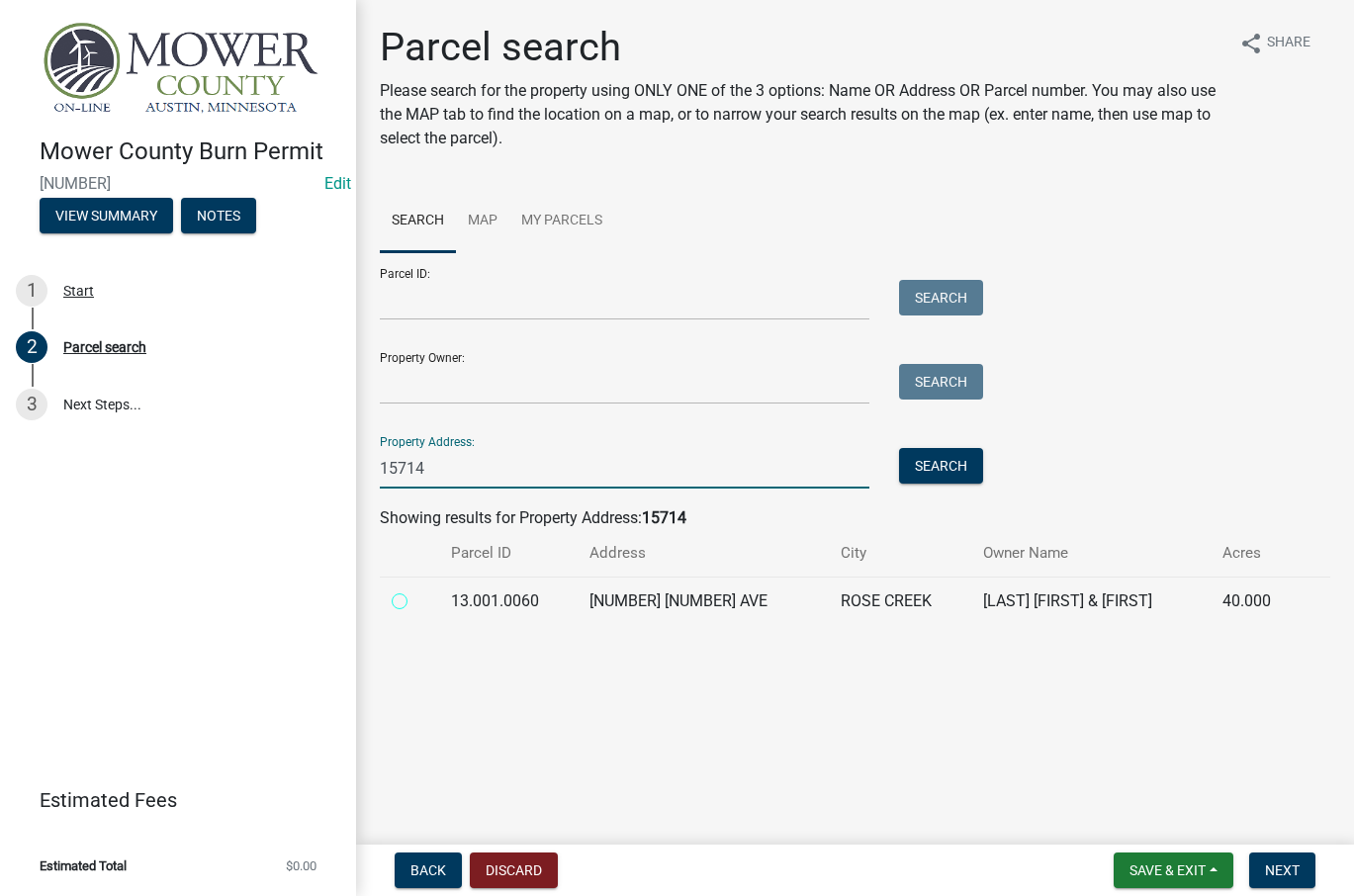 click at bounding box center [421, 595] 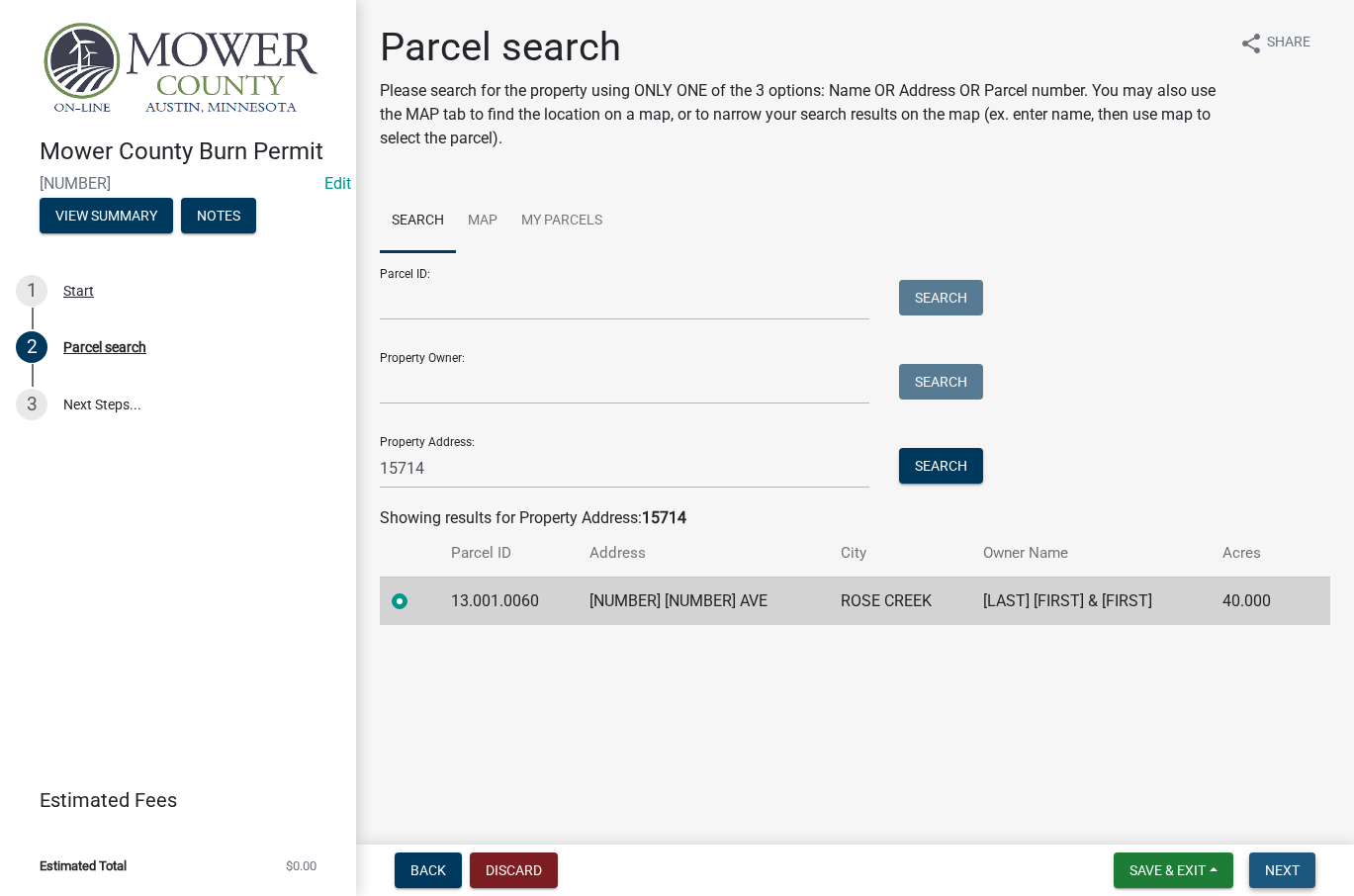 click on "Next" at bounding box center [1282, 870] 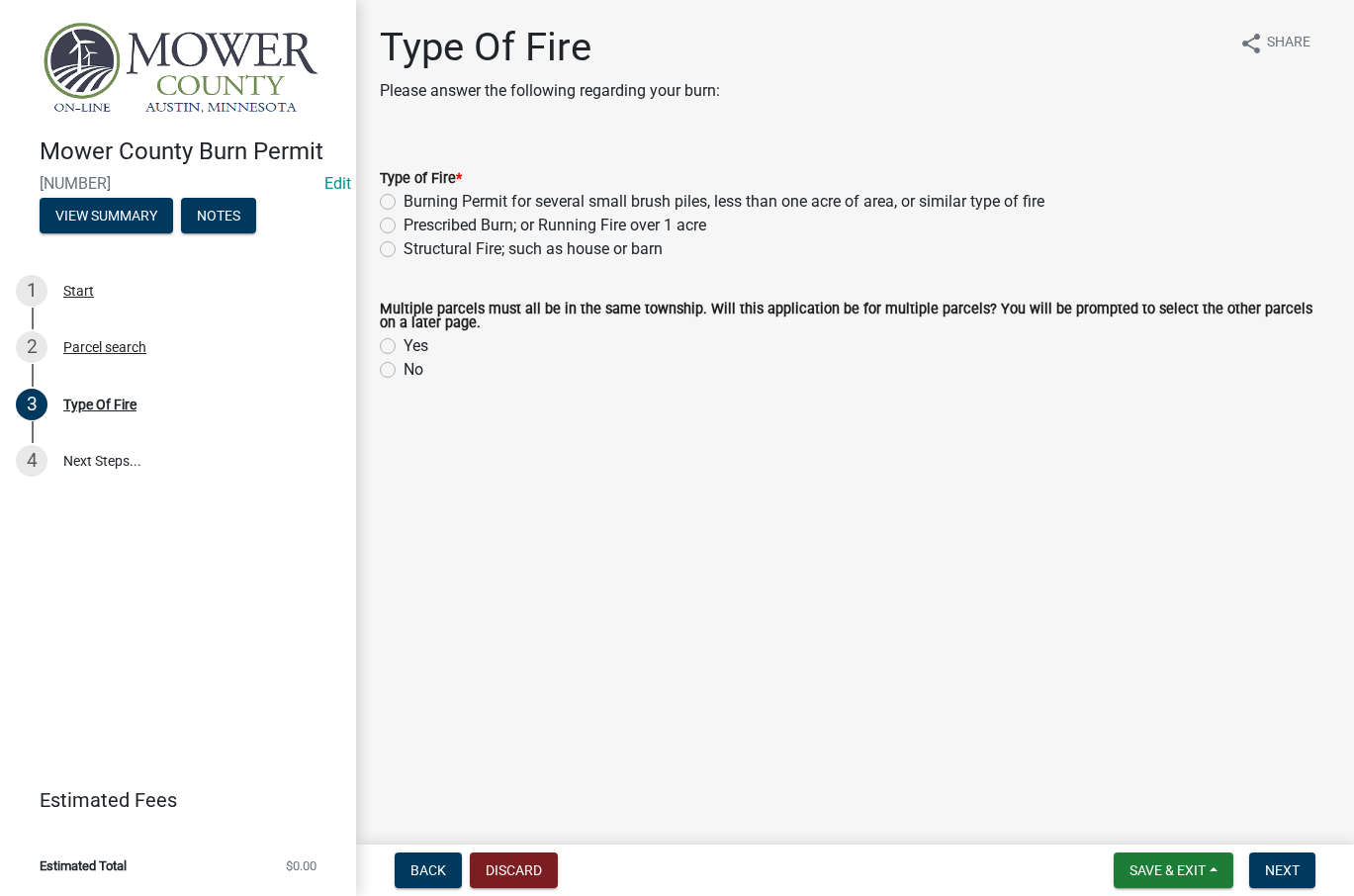 click on "Burning Permit for several small brush piles, less than one acre of area, or similar type of fire" 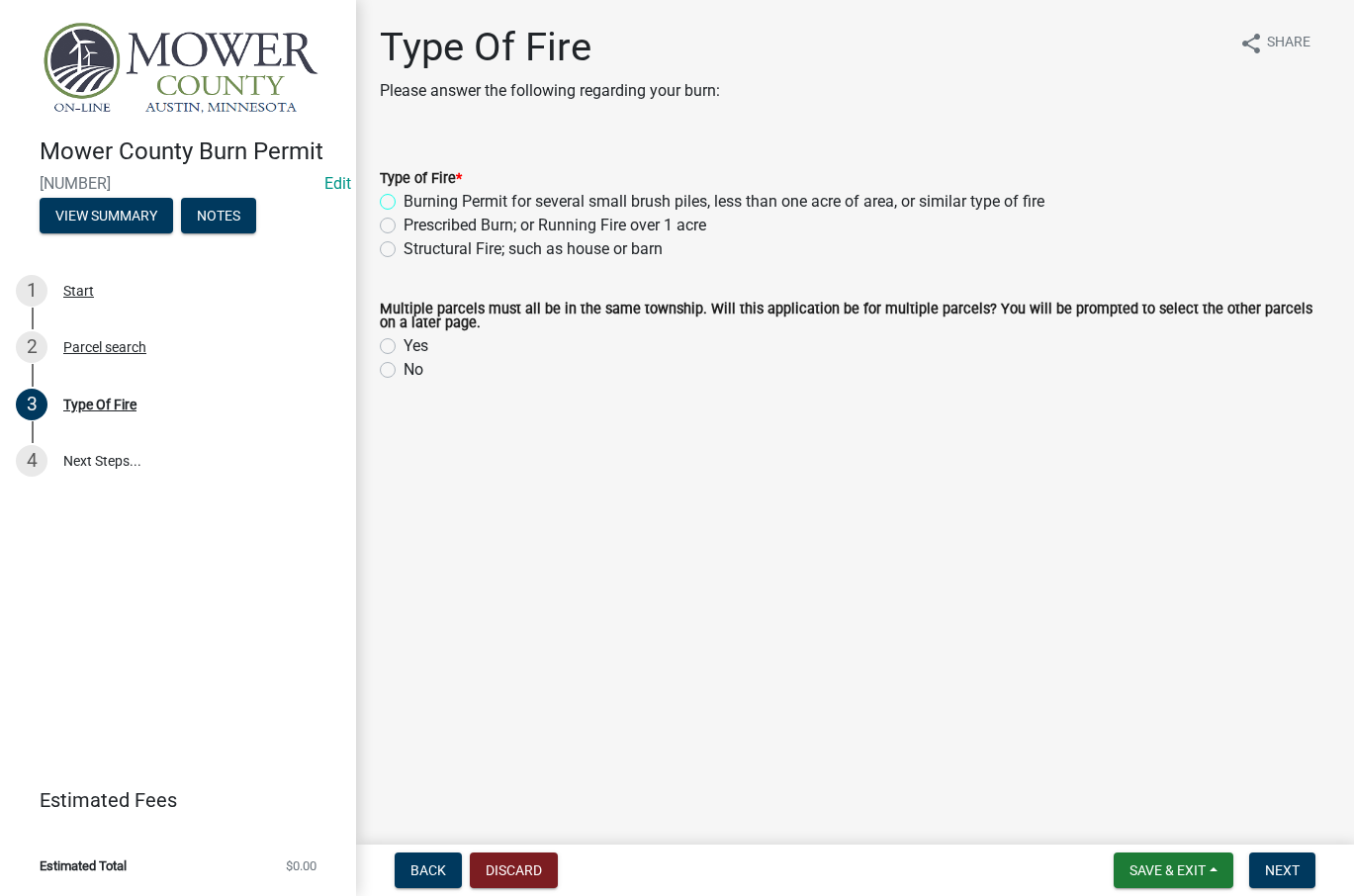 click on "Burning Permit for several small brush piles, less than one acre of area, or similar type of fire" at bounding box center (409, 196) 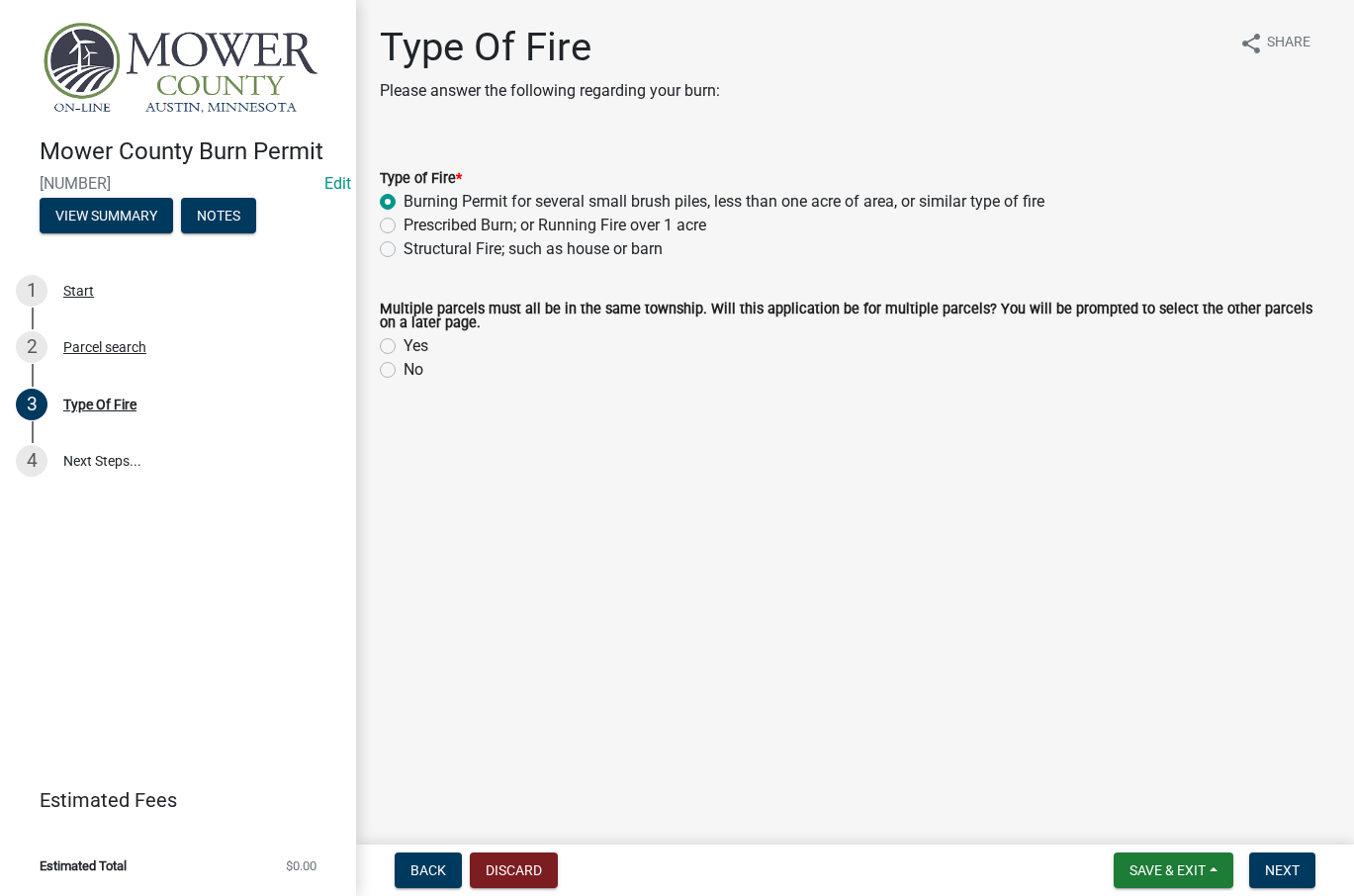 radio on "true" 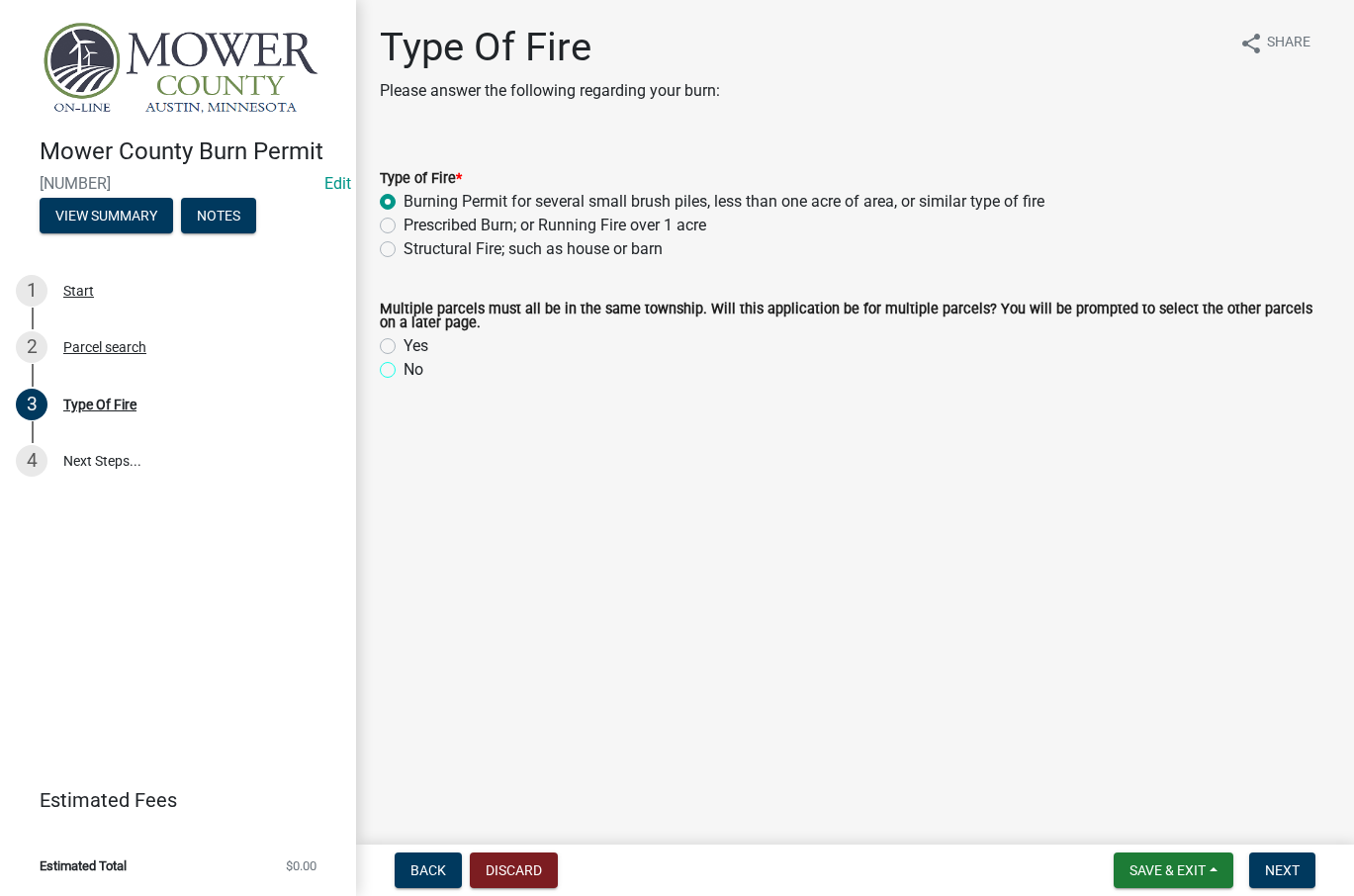 click on "No" at bounding box center [409, 364] 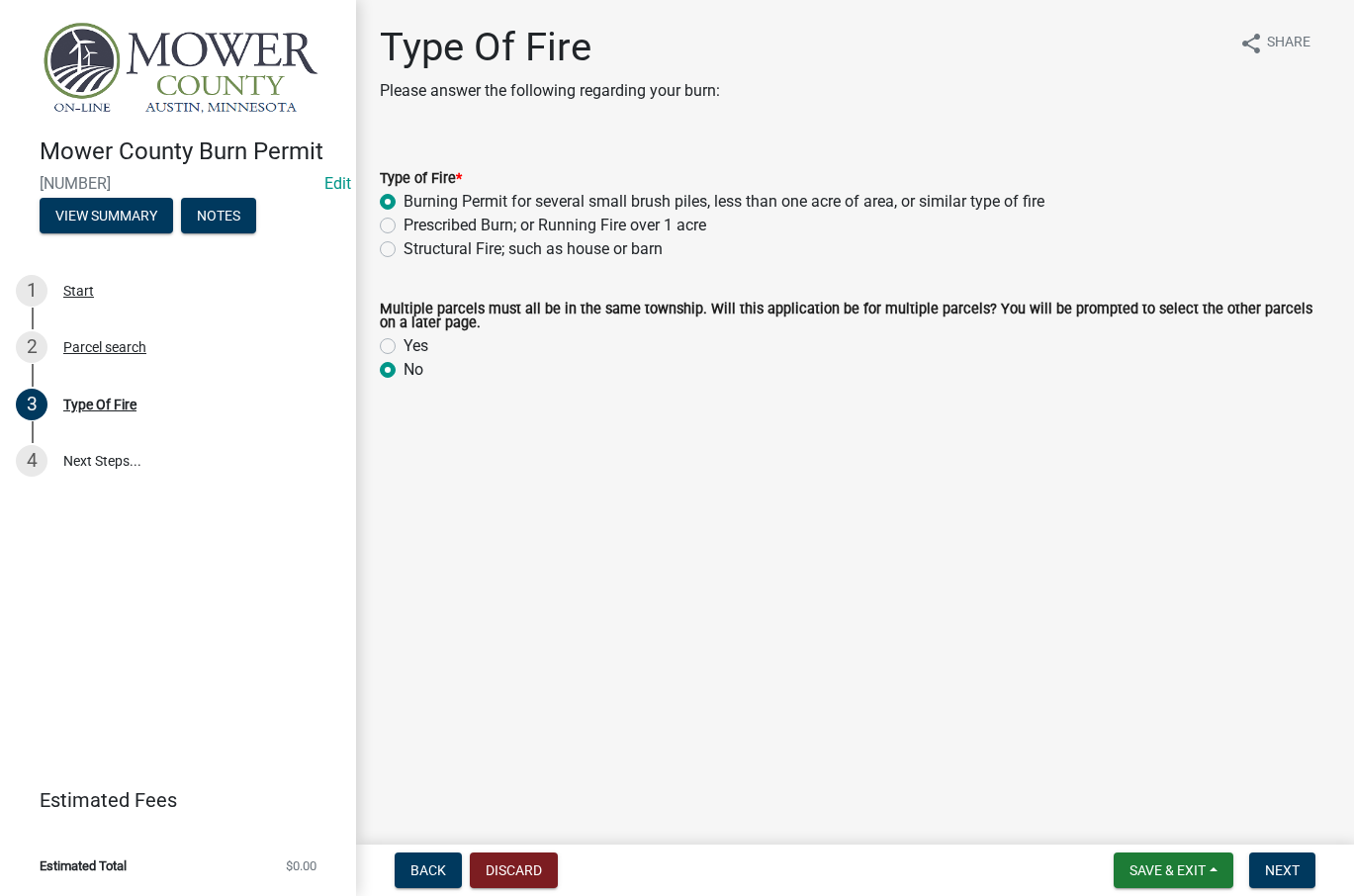 radio on "true" 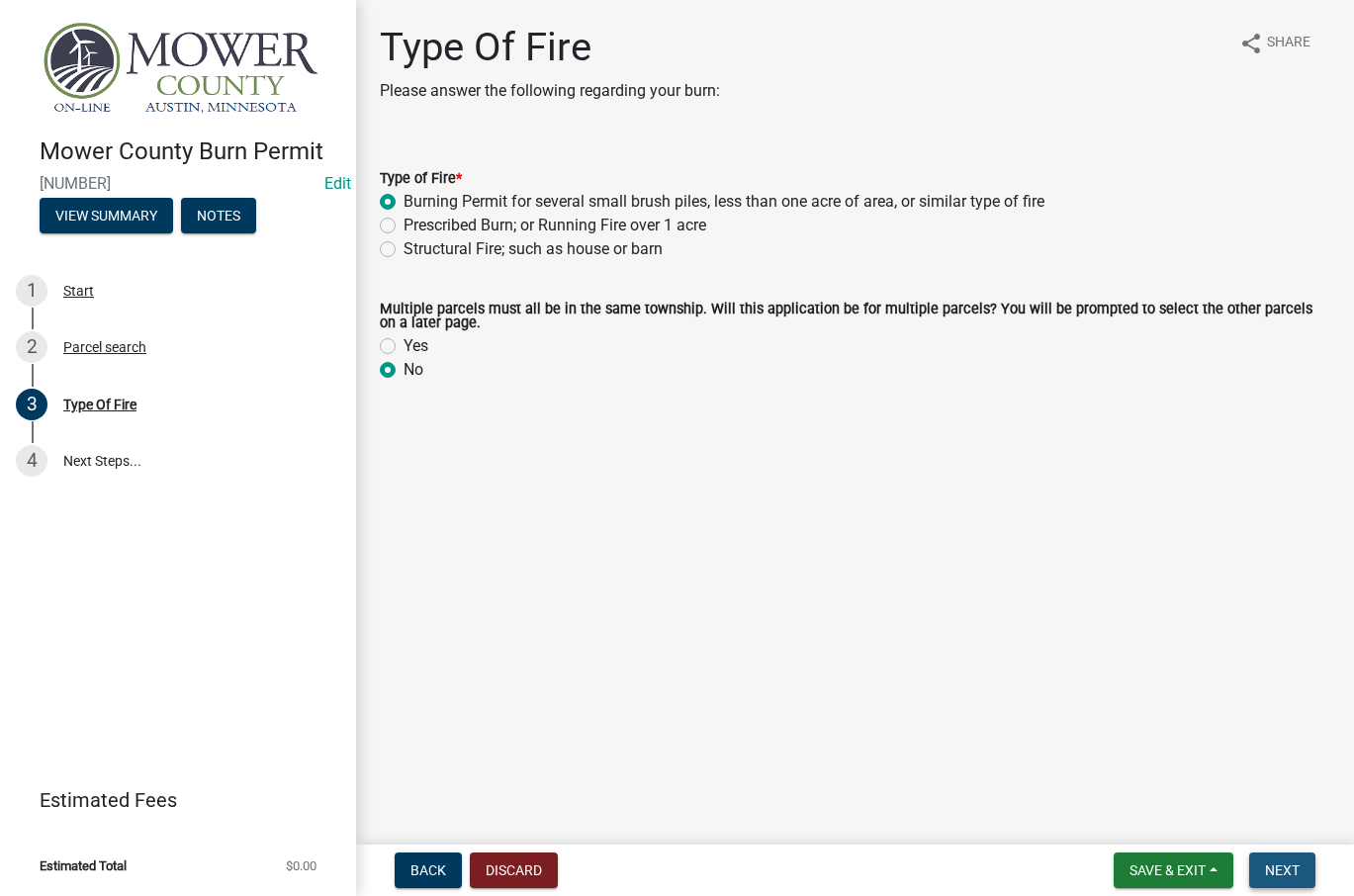 click on "Next" at bounding box center (1282, 870) 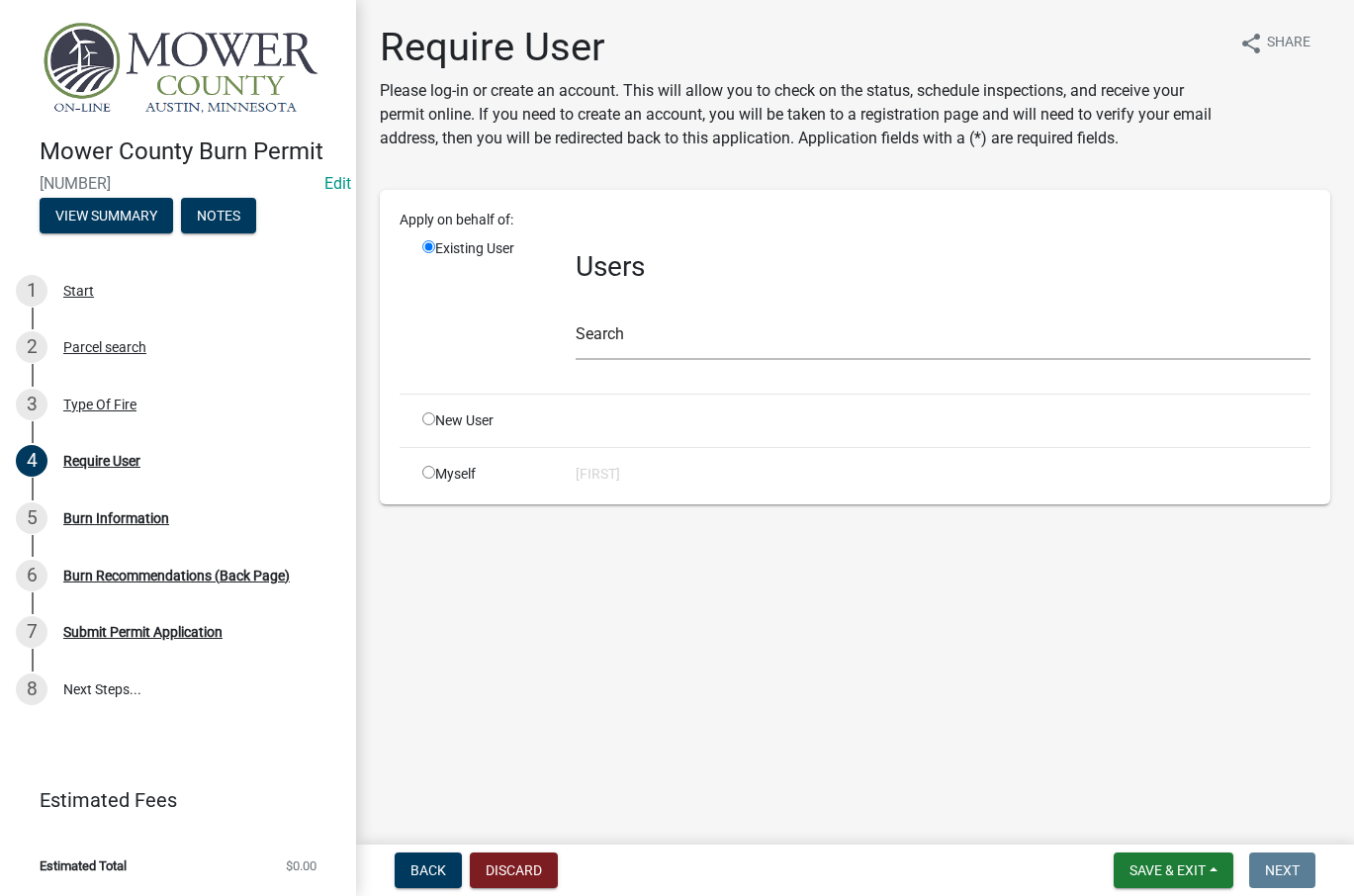 click 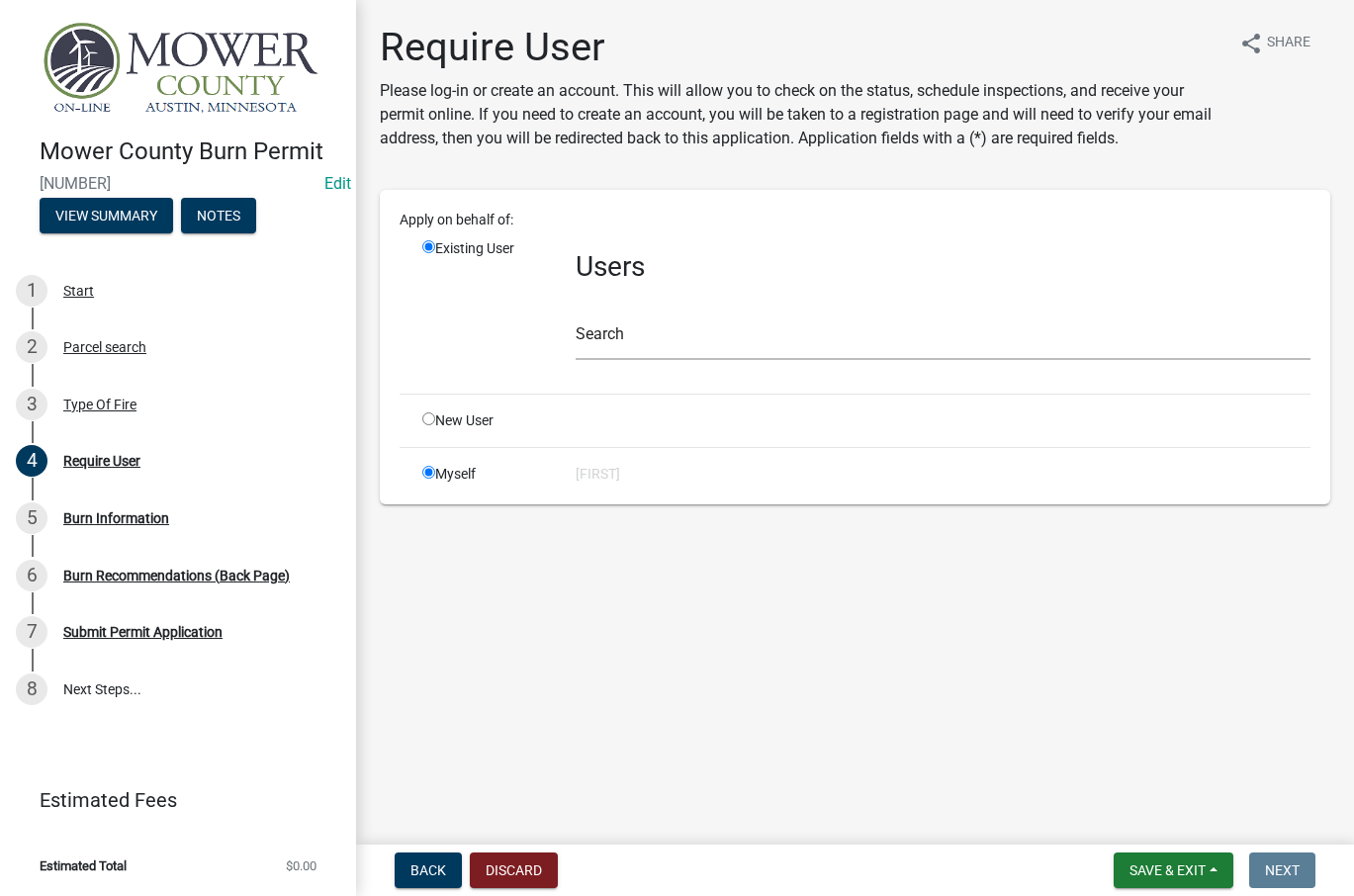 radio on "false" 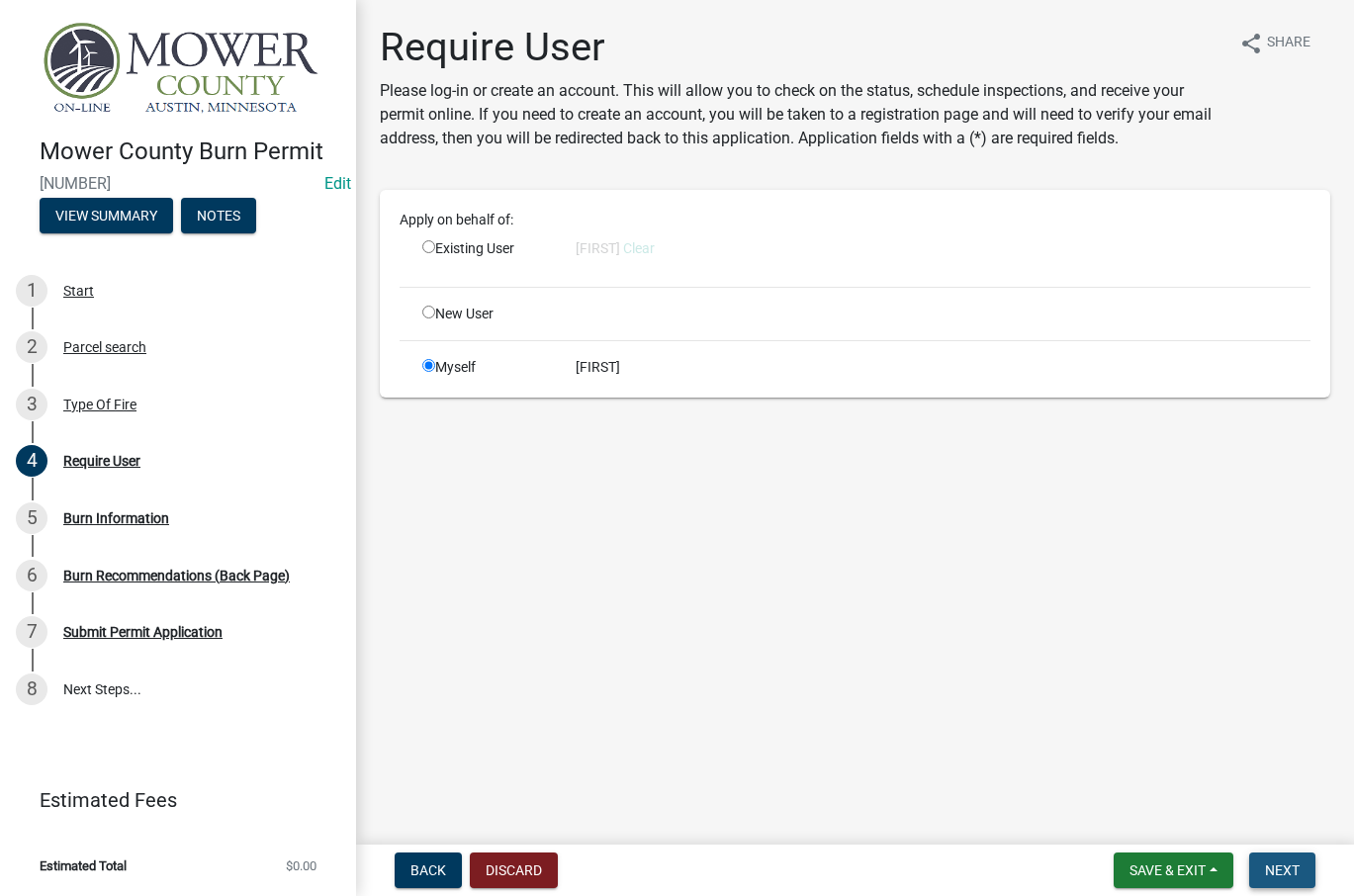 click on "Next" at bounding box center [1282, 870] 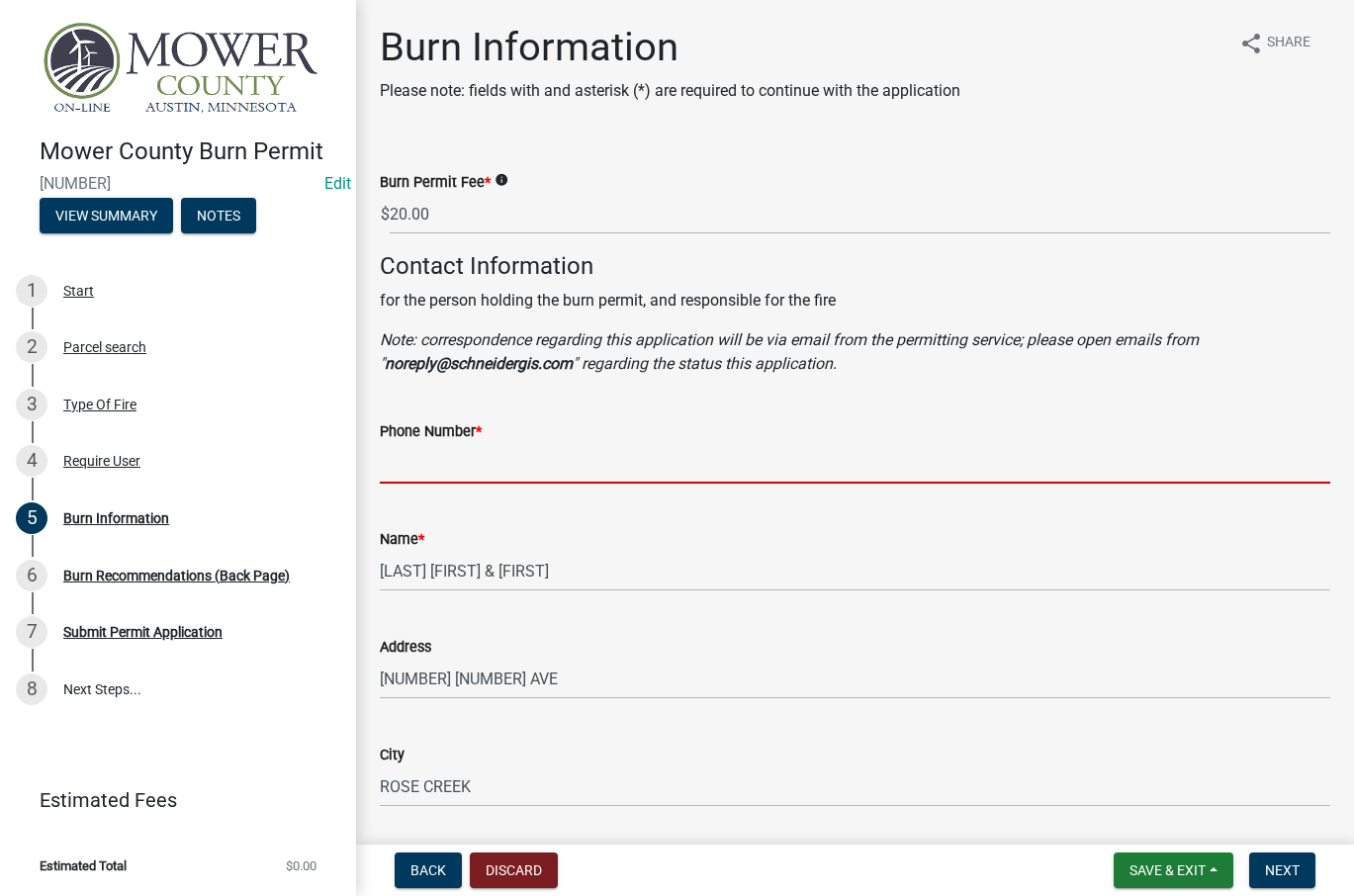 click on "Phone Number  *" at bounding box center [855, 463] 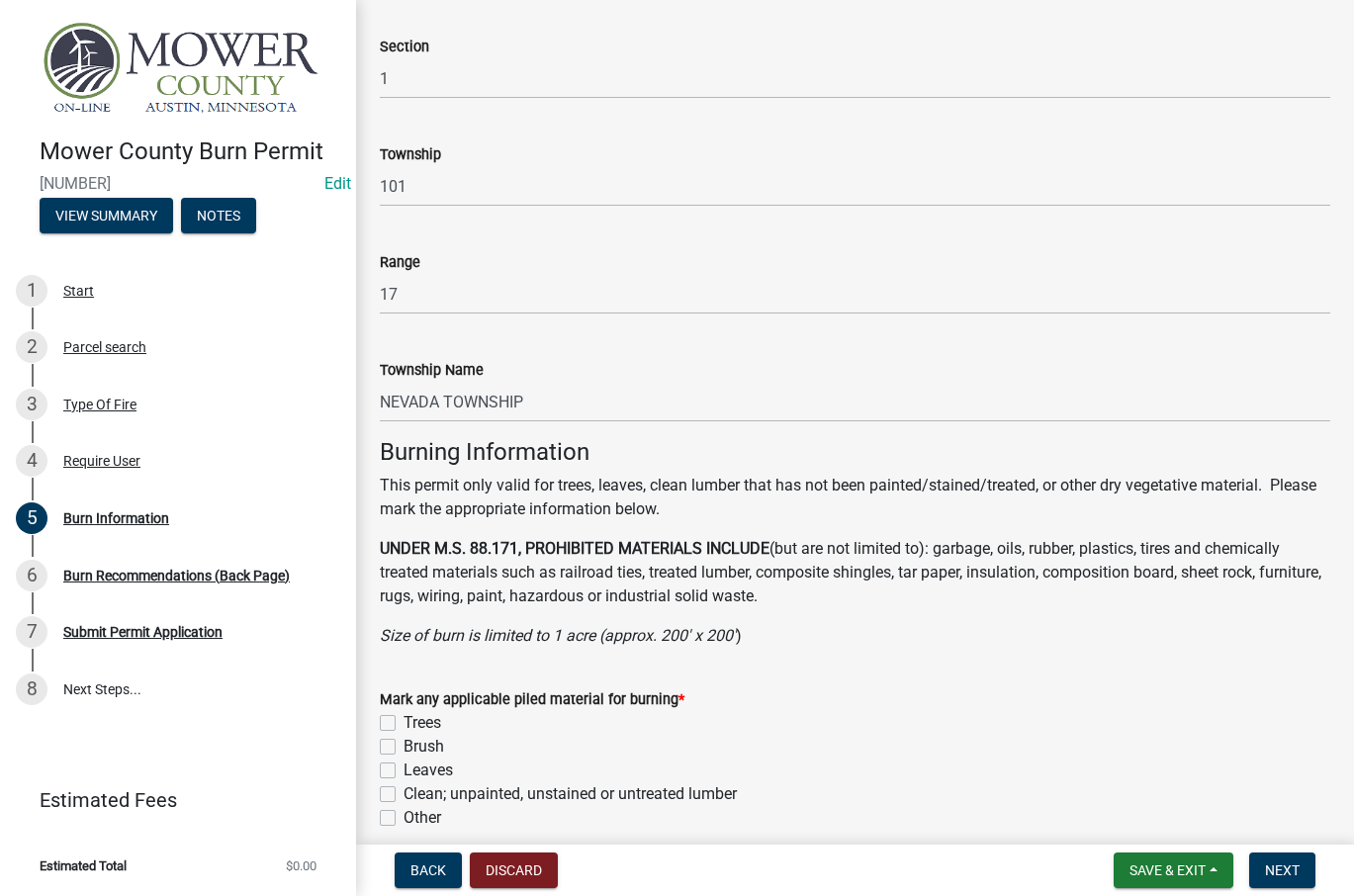 scroll, scrollTop: 1582, scrollLeft: 0, axis: vertical 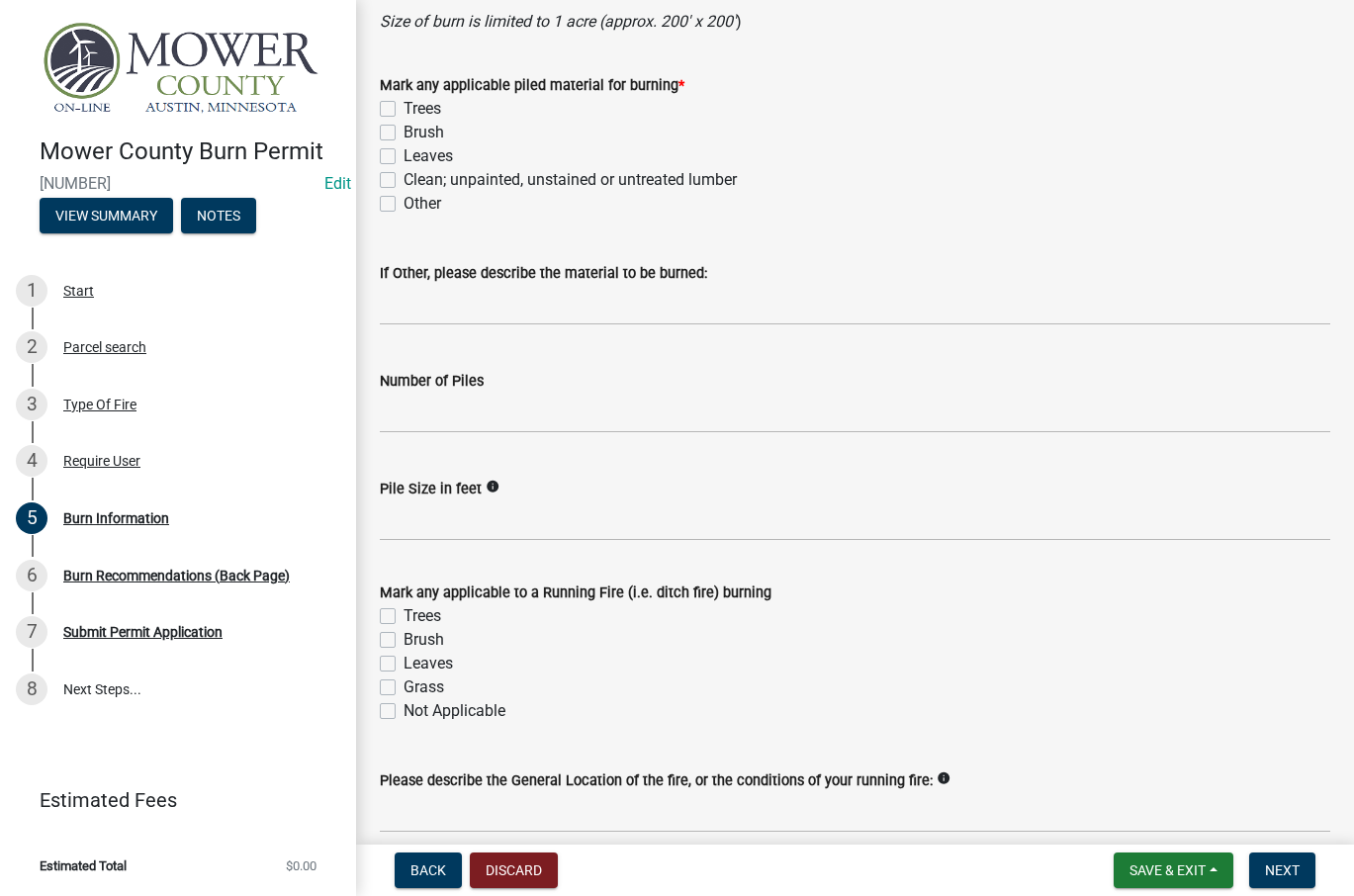 type on "[PHONE]" 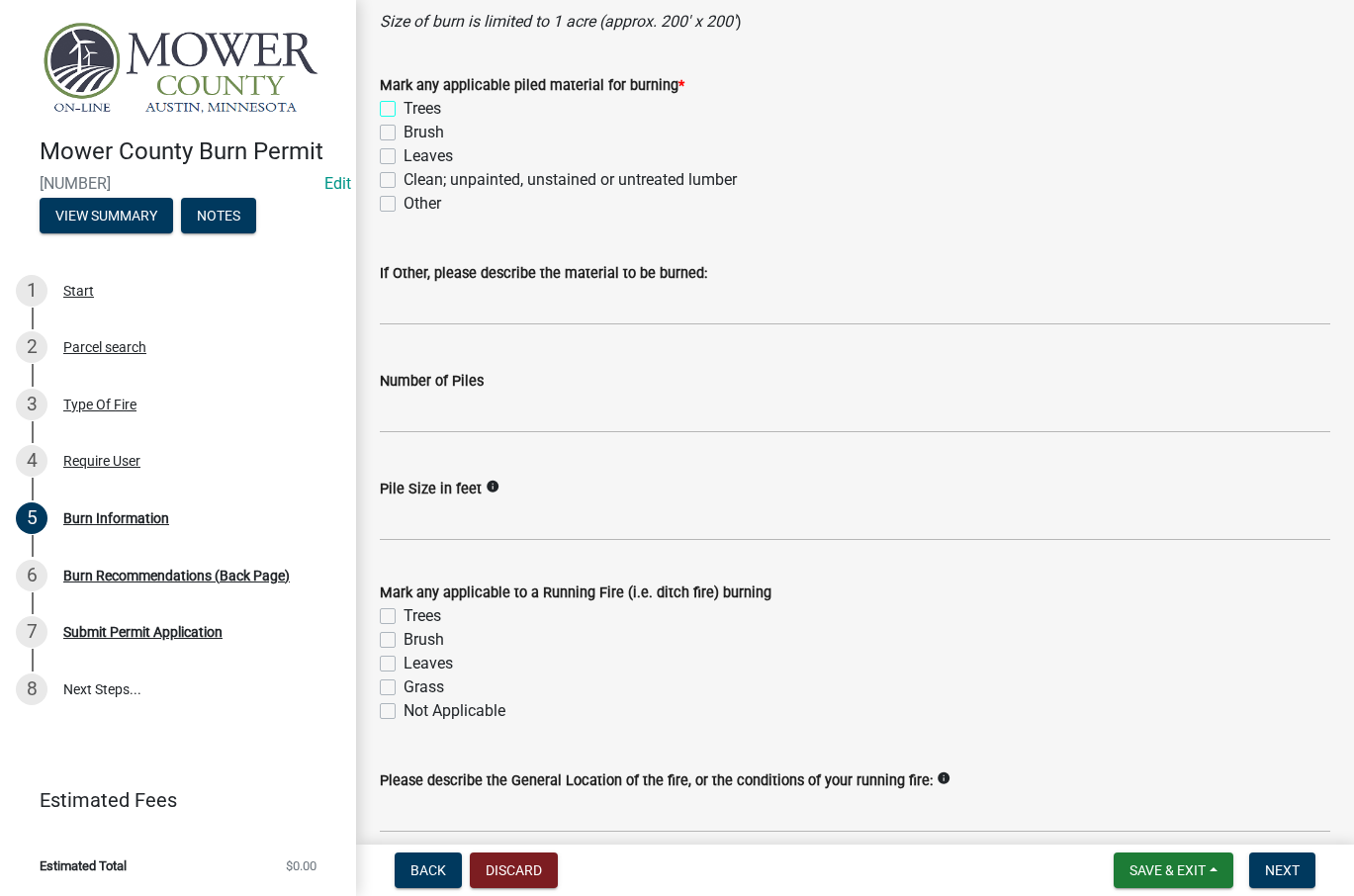 click on "Trees" at bounding box center (409, 103) 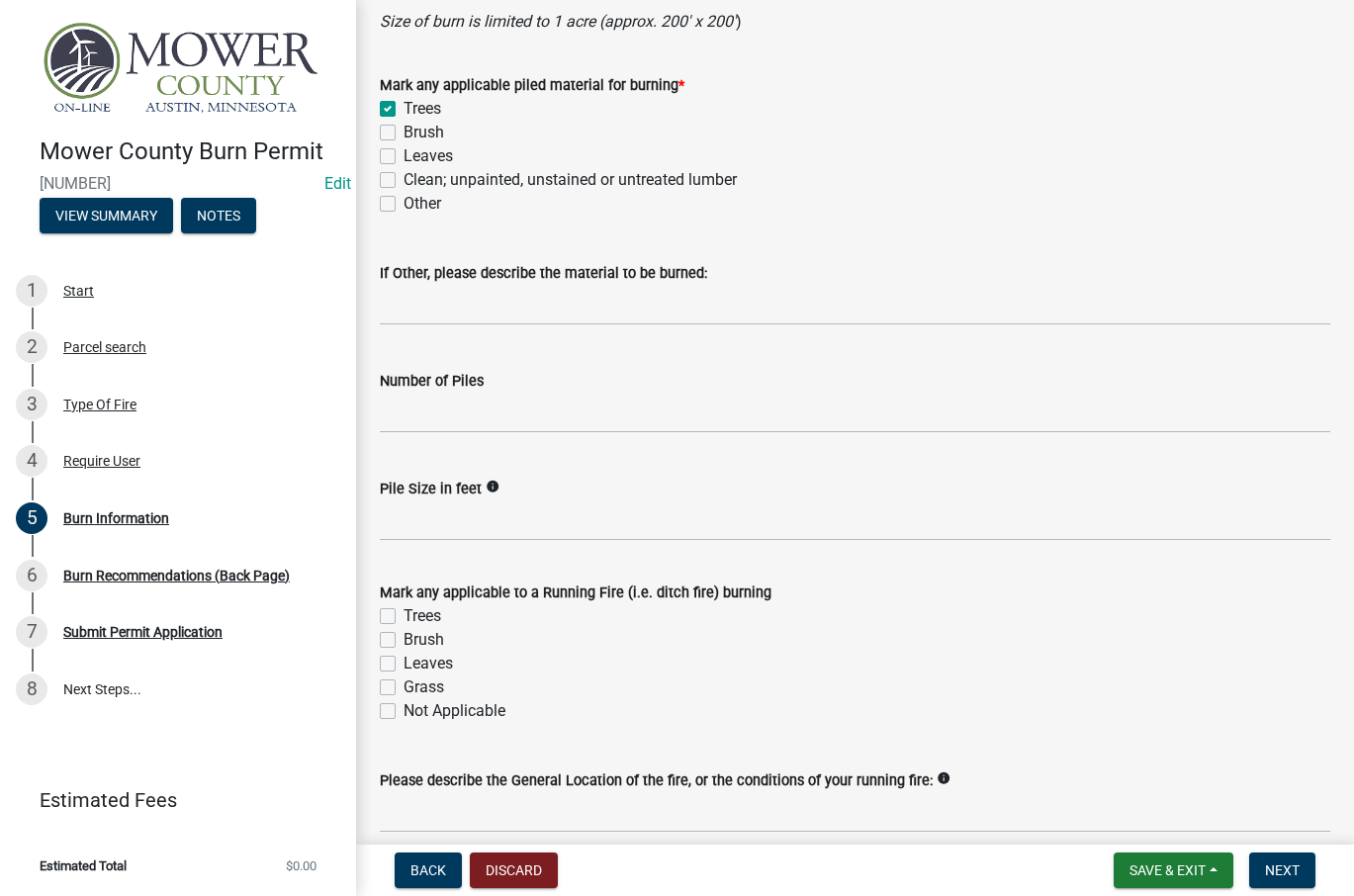 checkbox on "true" 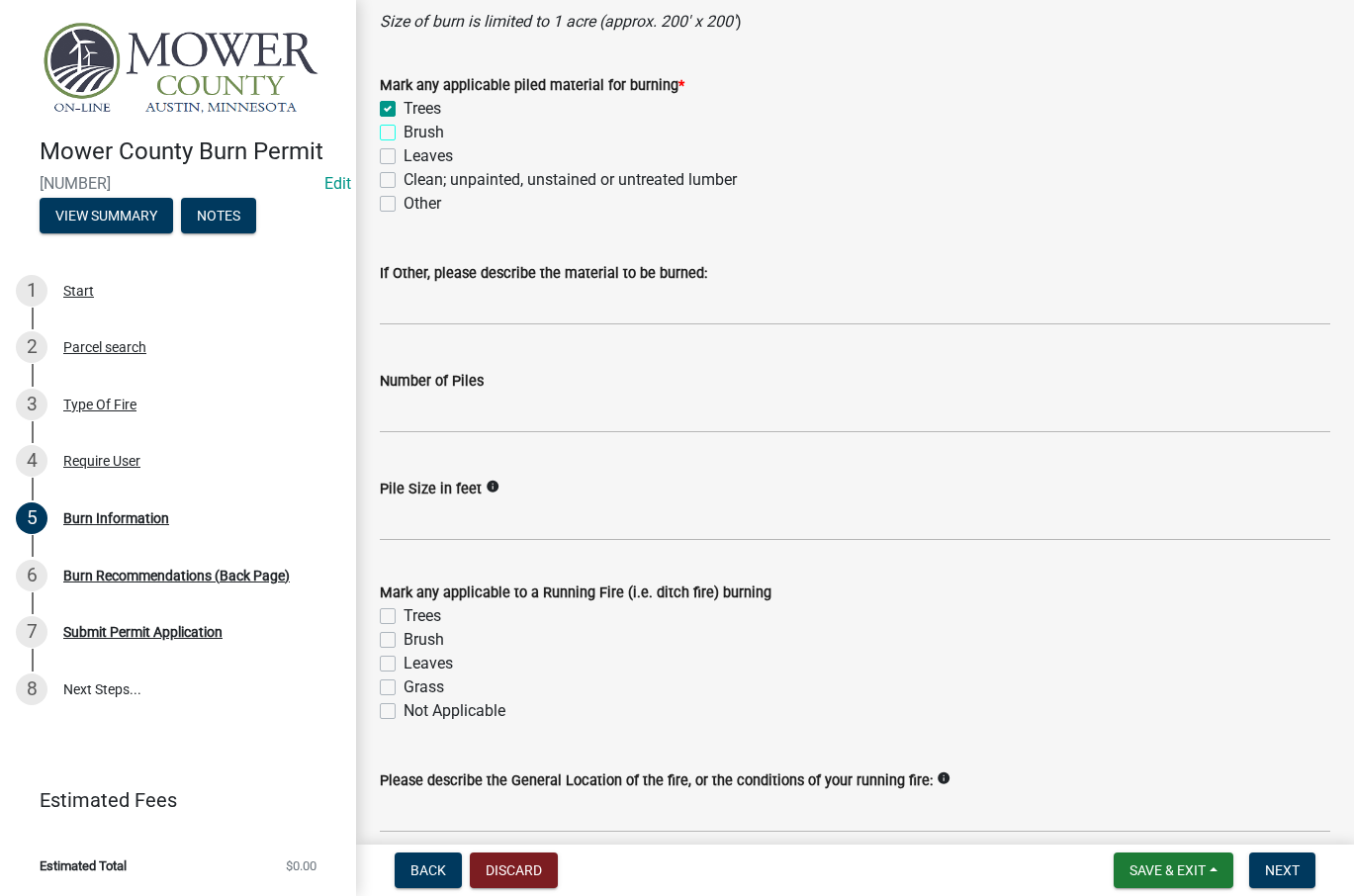 click on "Brush" at bounding box center [409, 127] 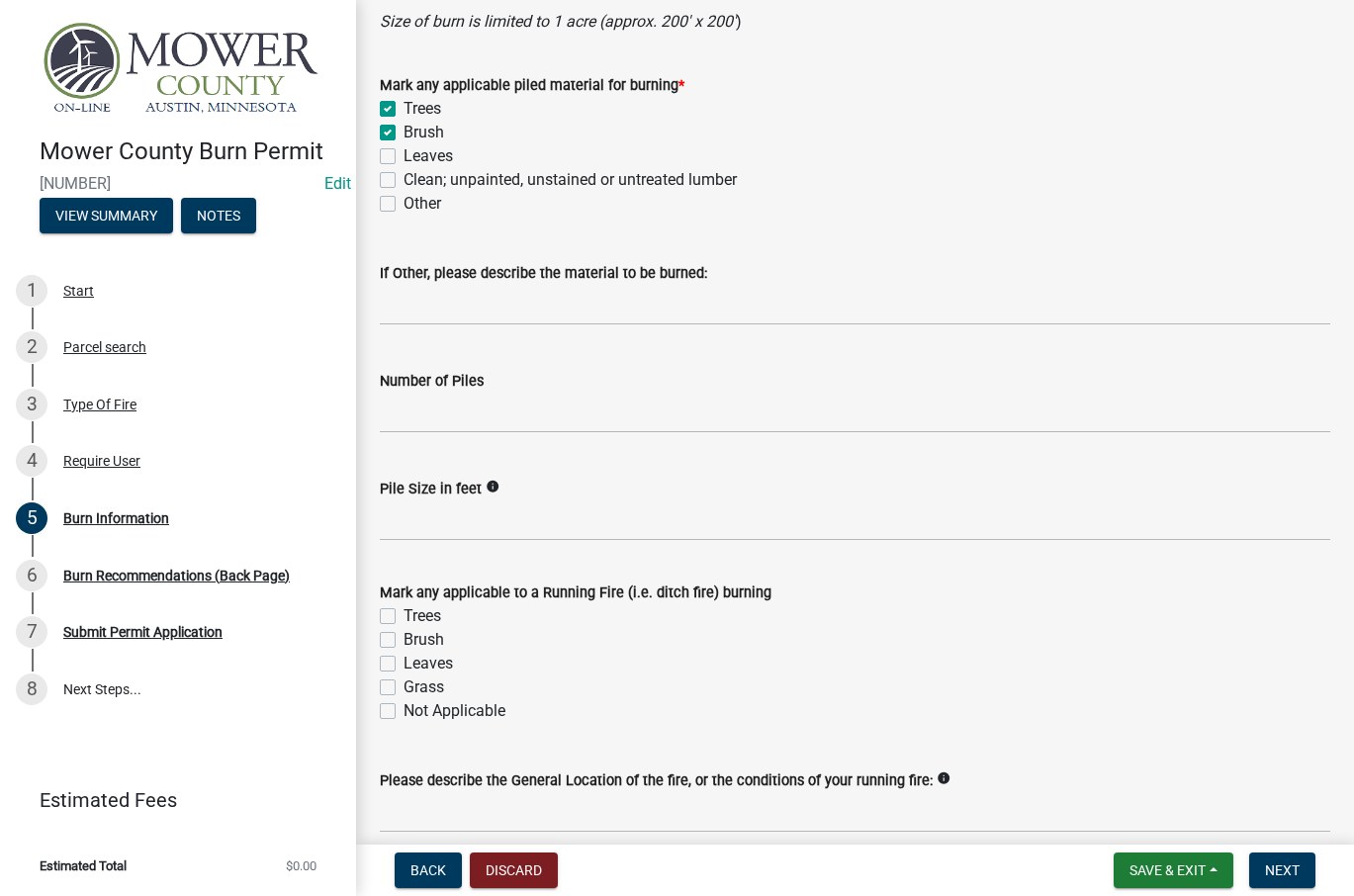 checkbox on "true" 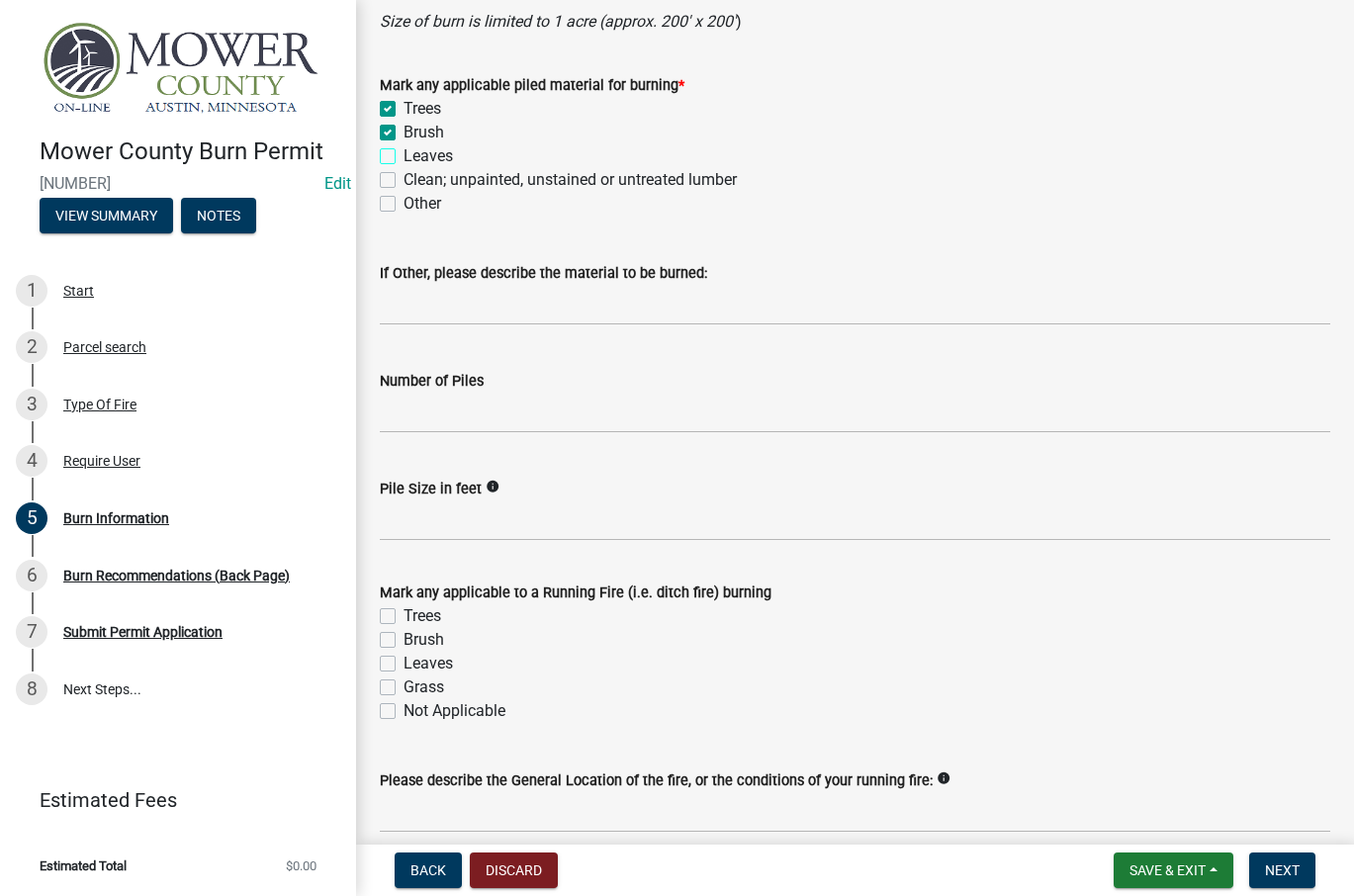 click on "Leaves" at bounding box center (409, 150) 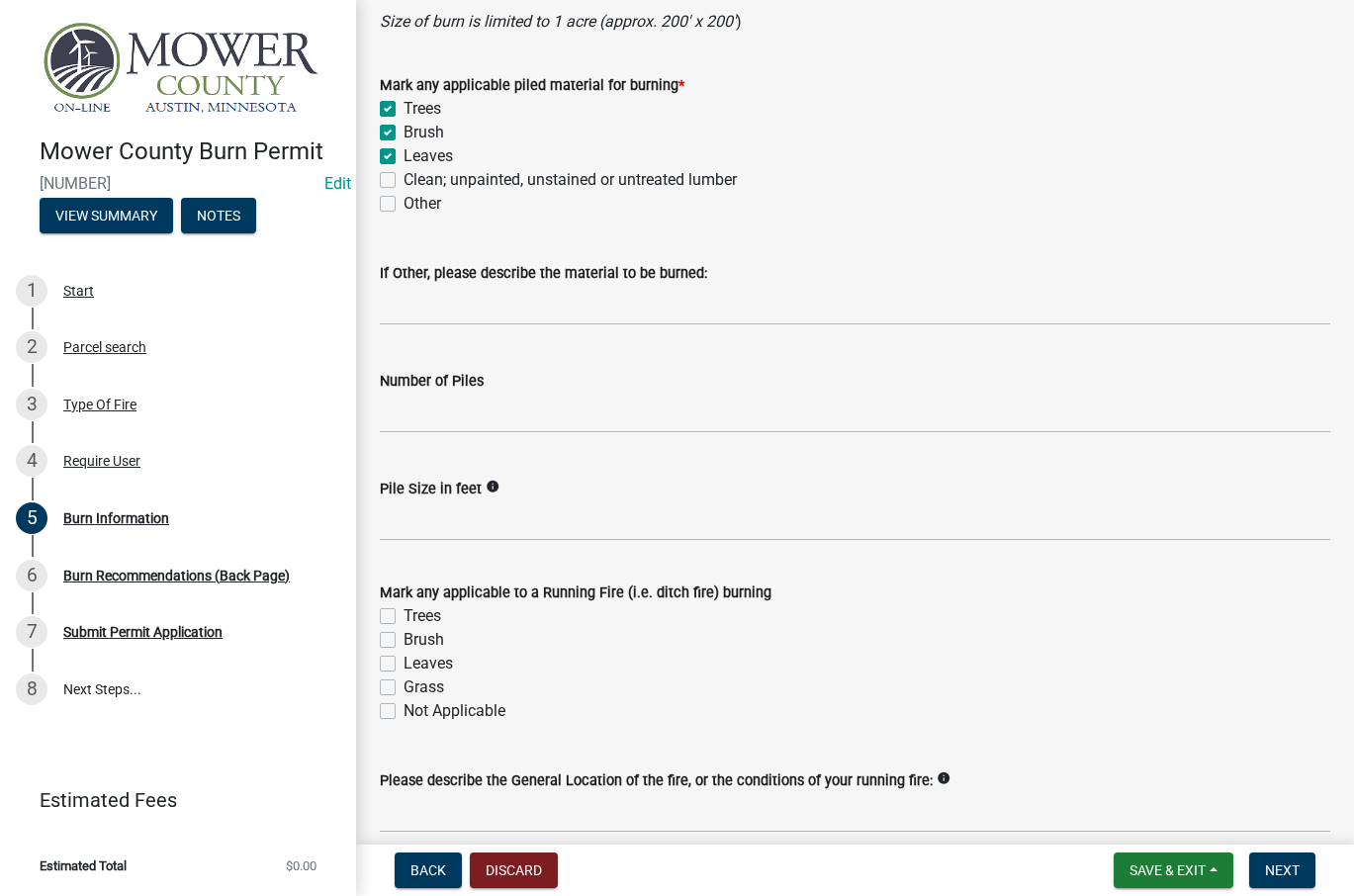 checkbox on "true" 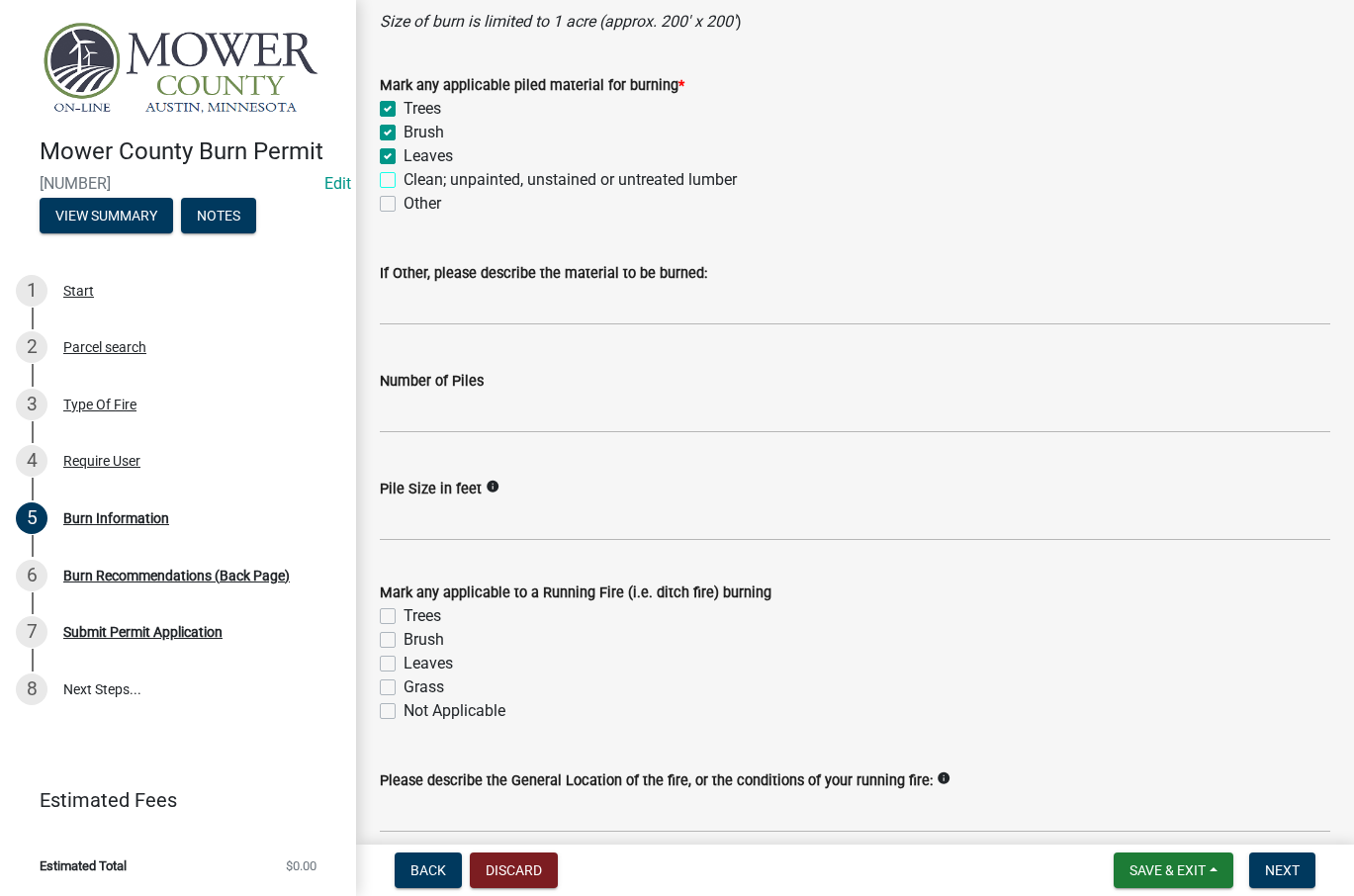 click on "Clean; unpainted, unstained or untreated lumber" at bounding box center (409, 174) 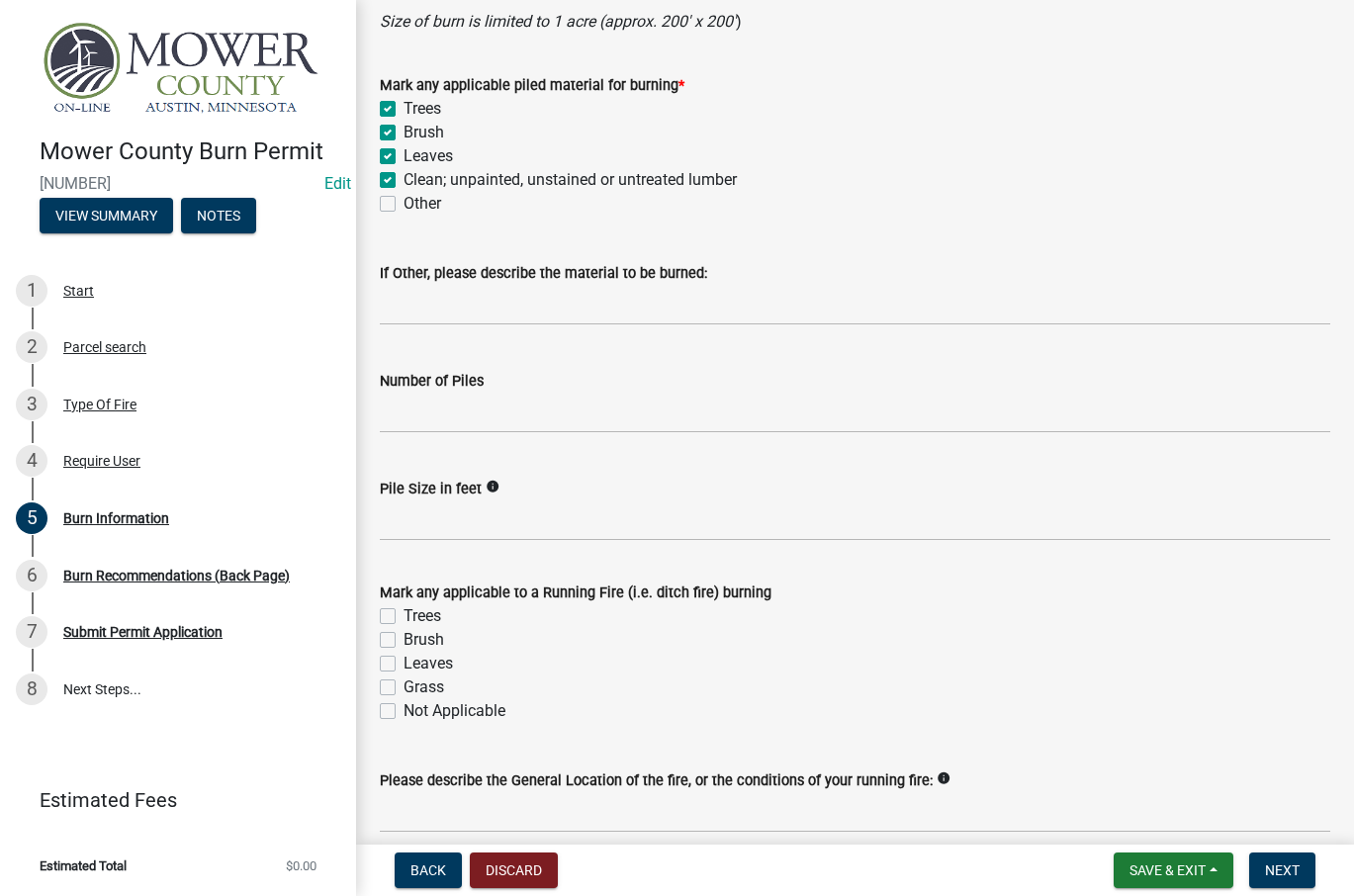 checkbox on "true" 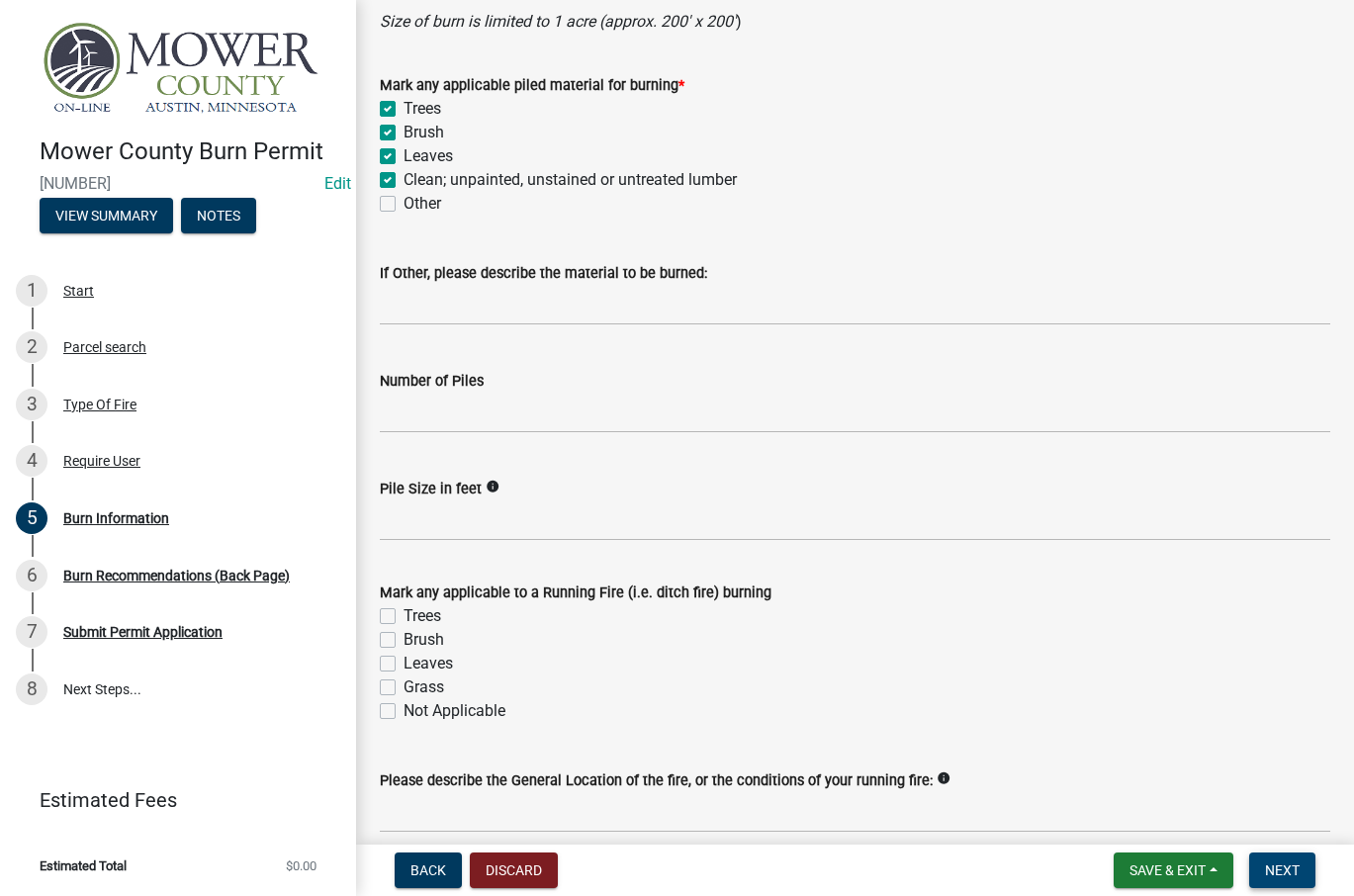 click on "Next" at bounding box center (1282, 870) 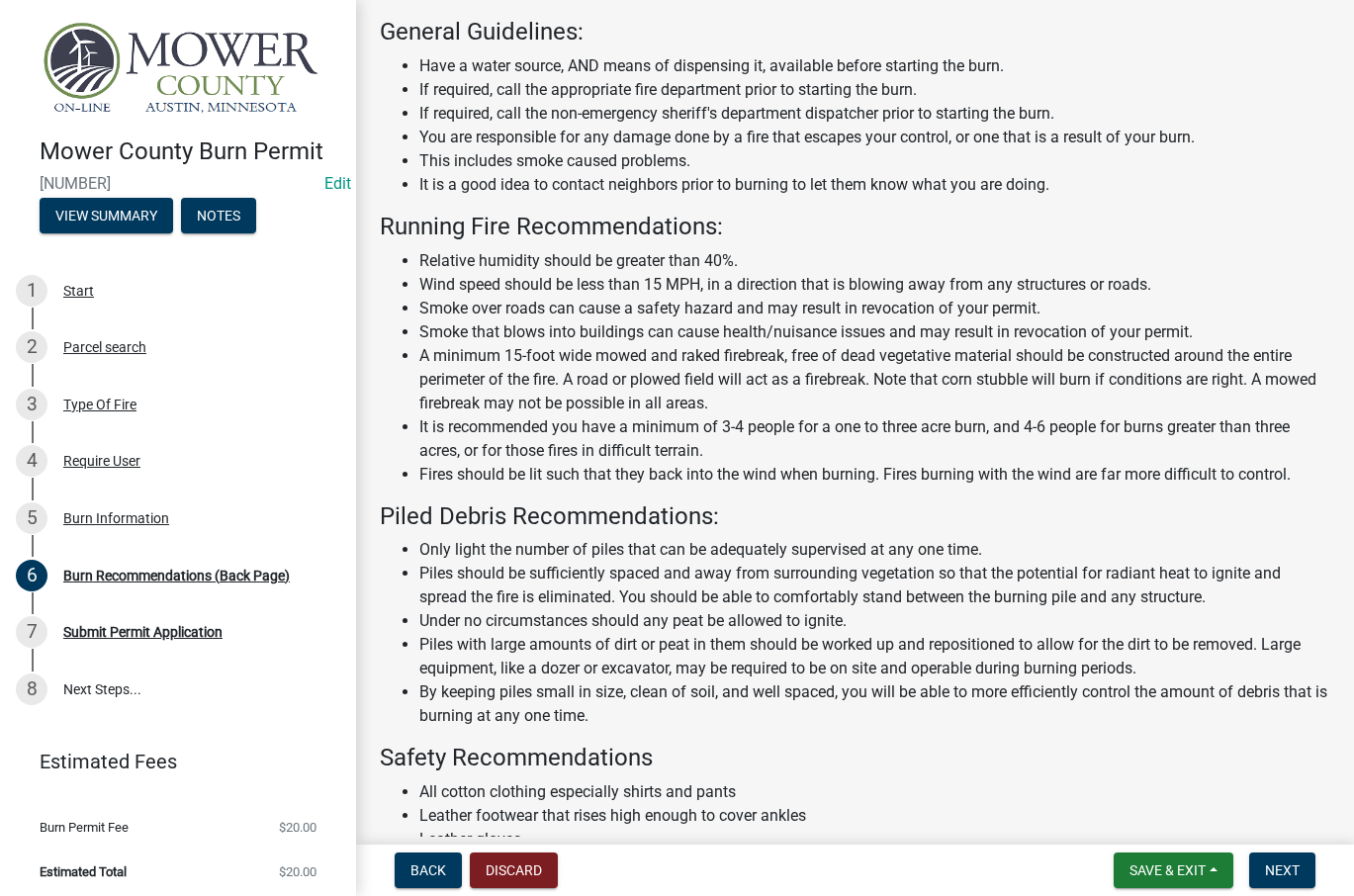 scroll, scrollTop: 248, scrollLeft: 0, axis: vertical 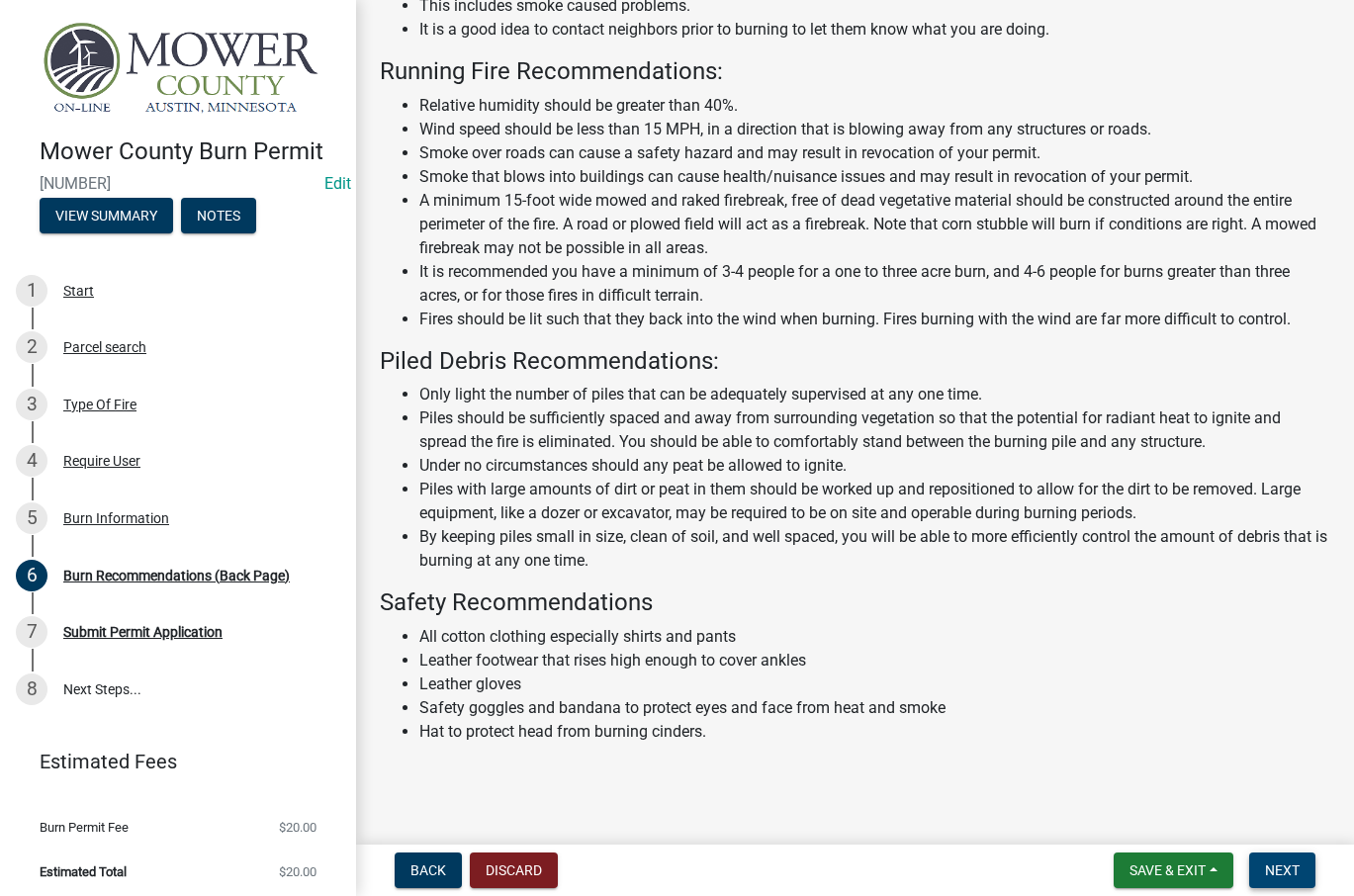 click on "Next" at bounding box center [1282, 870] 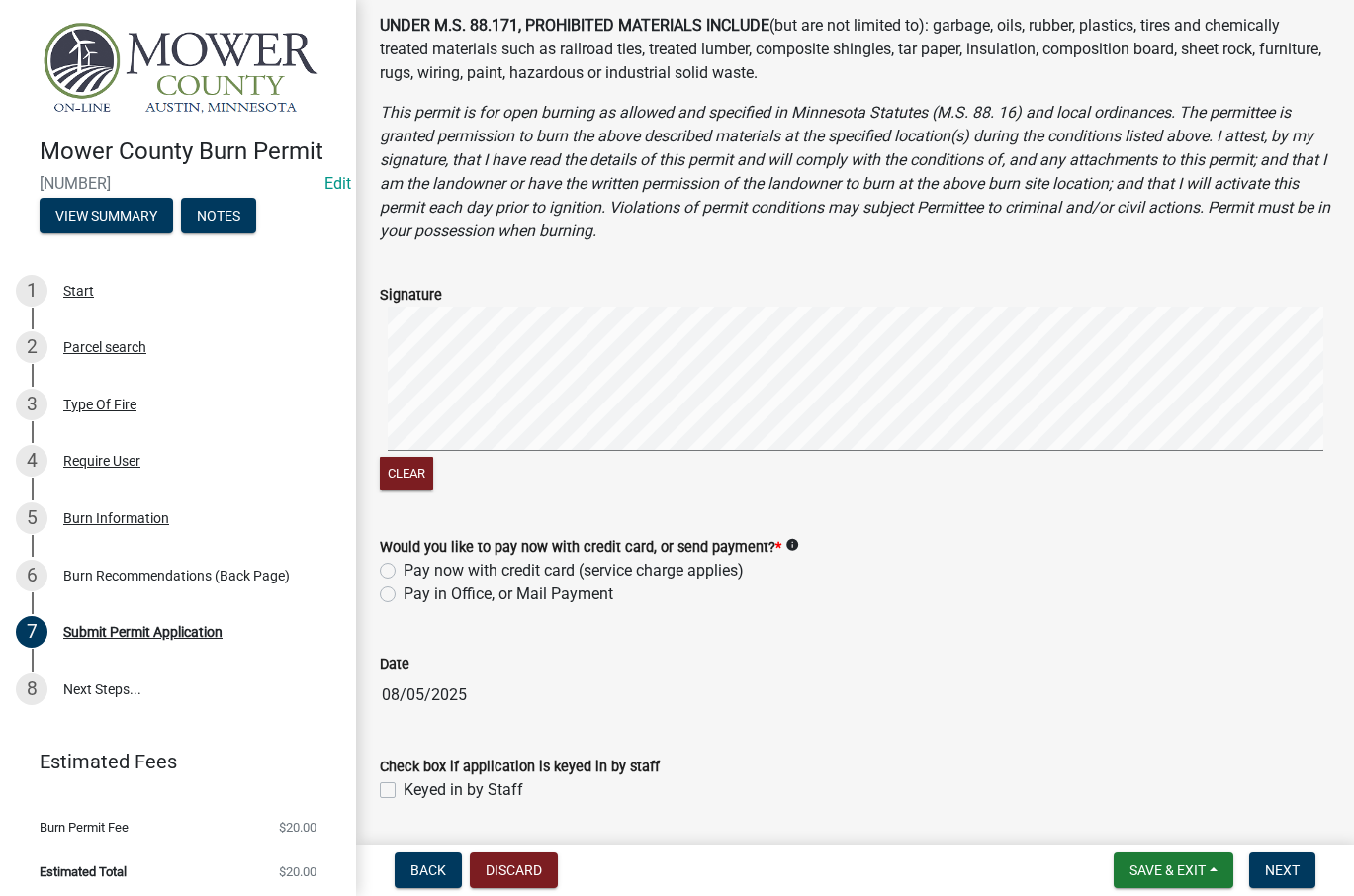 scroll, scrollTop: 753, scrollLeft: 0, axis: vertical 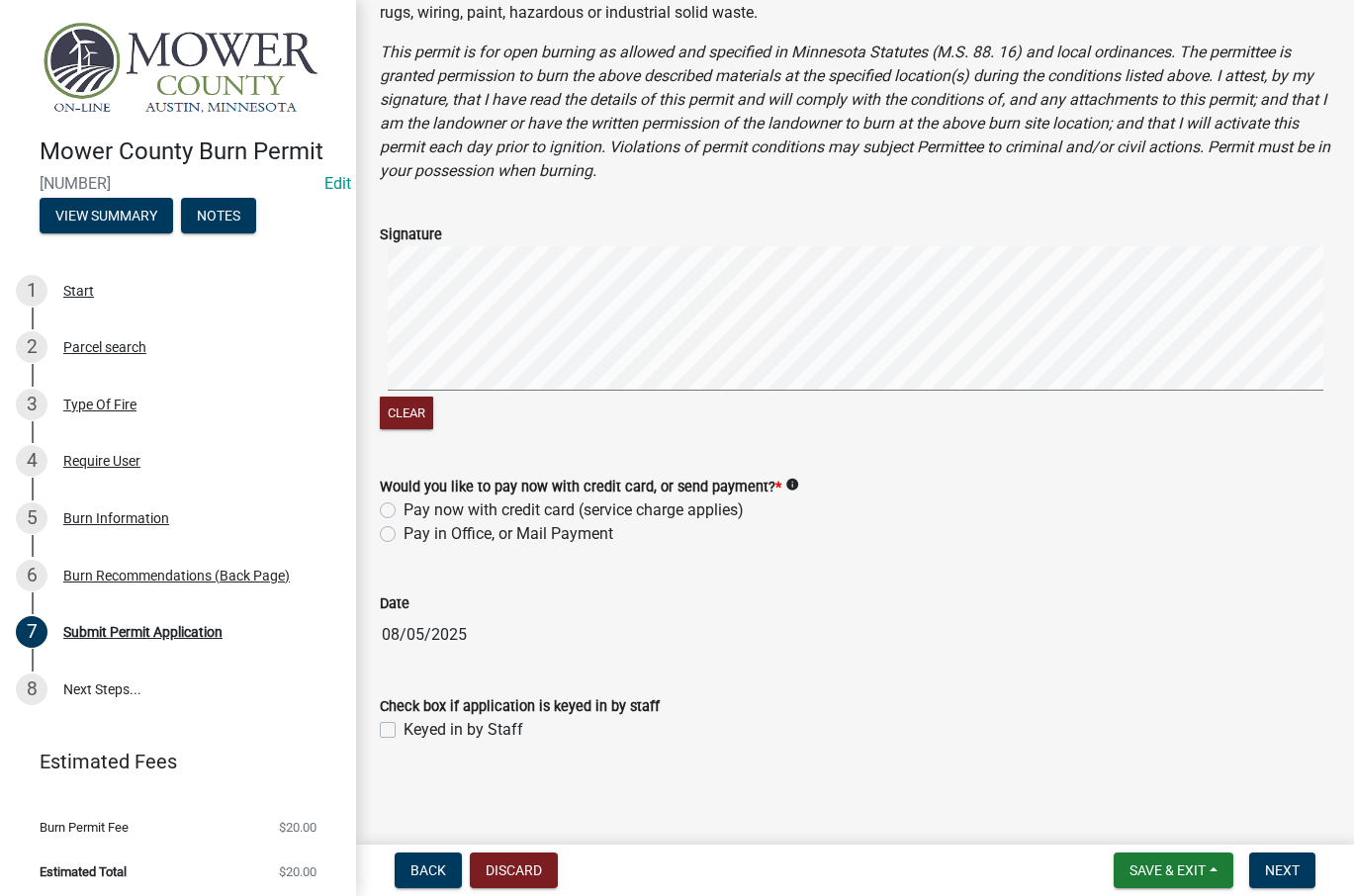 click on "Pay in Office, or Mail Payment" 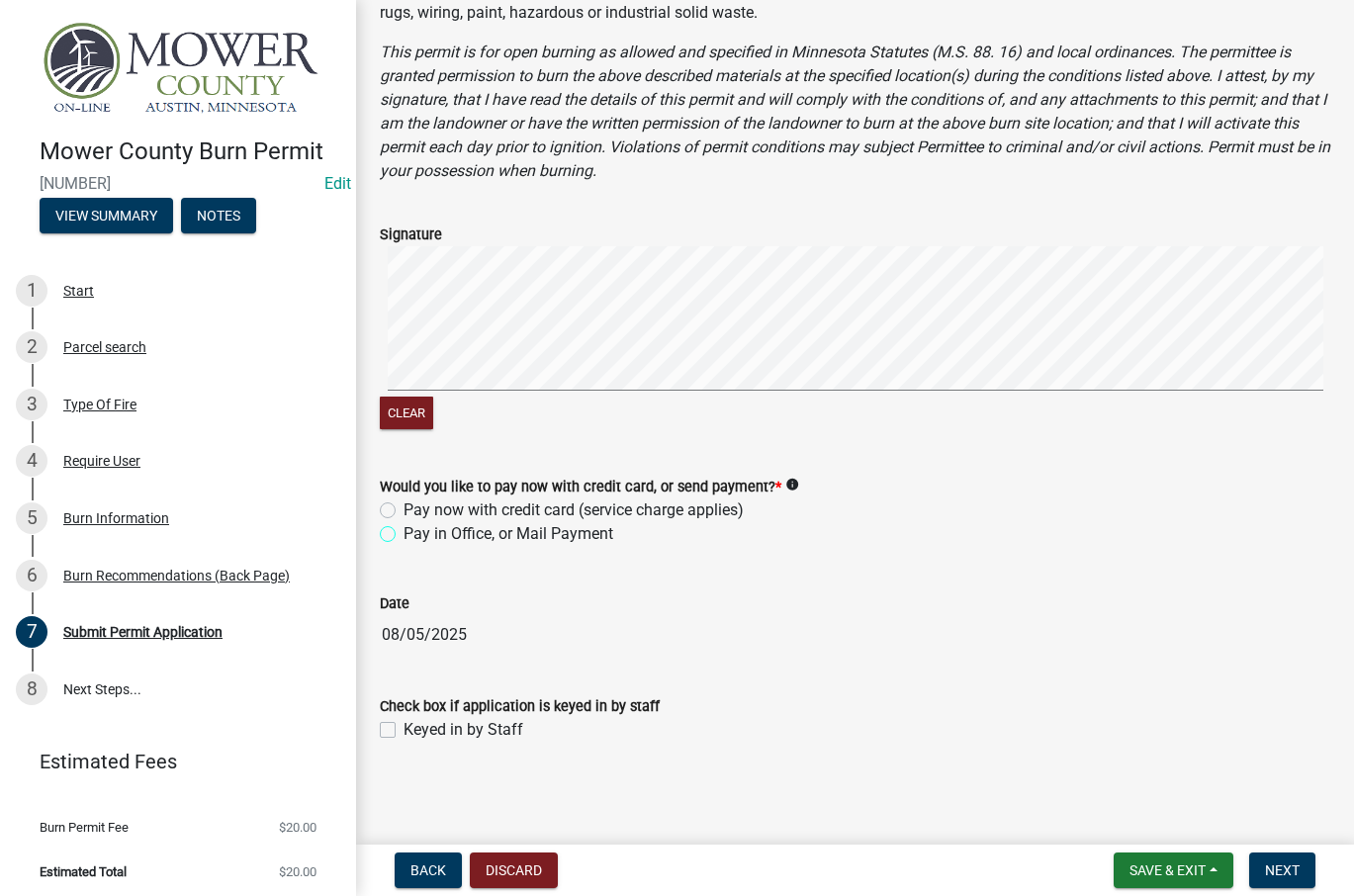 click on "Pay in Office, or Mail Payment" at bounding box center (409, 528) 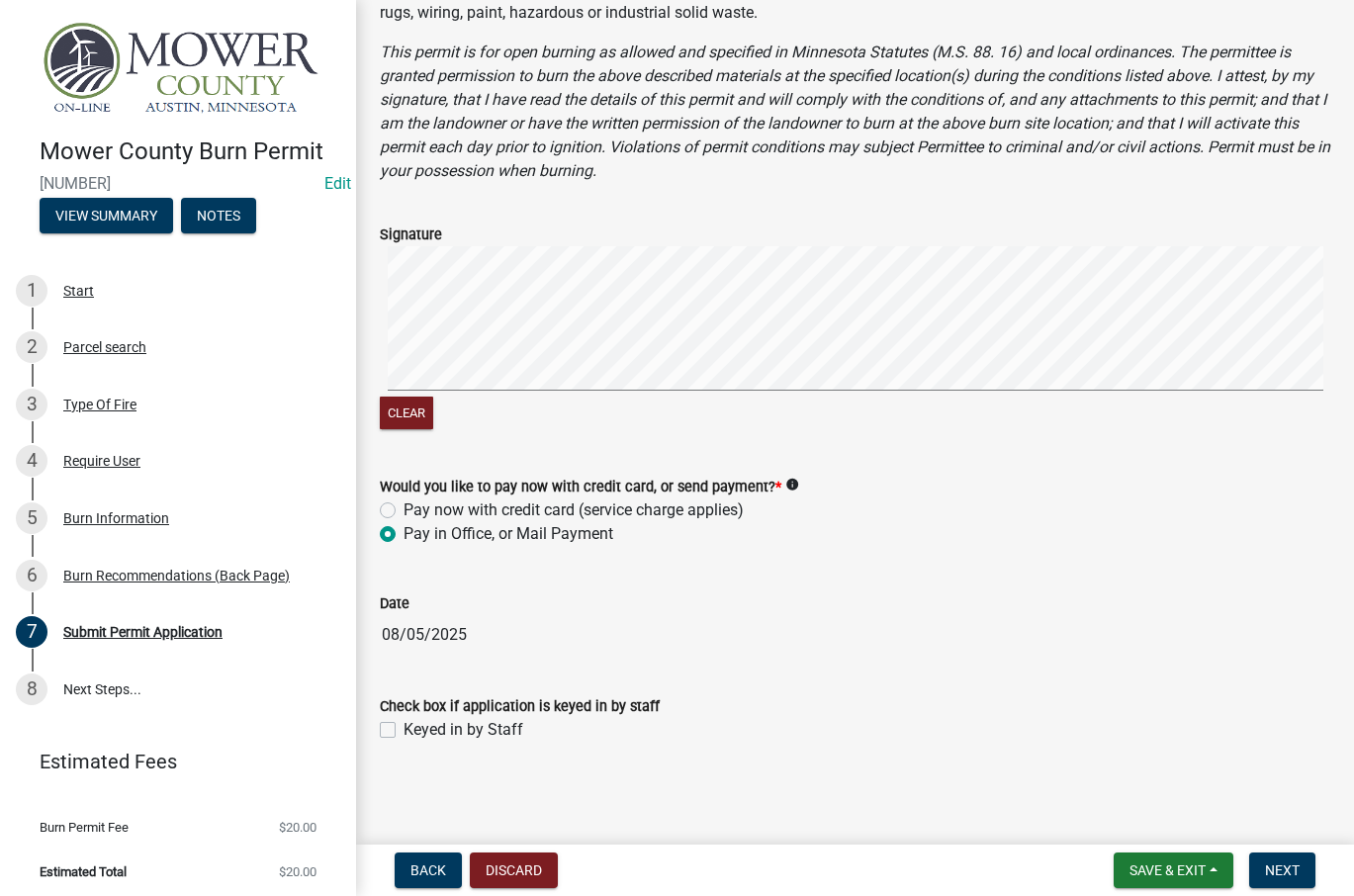 radio on "true" 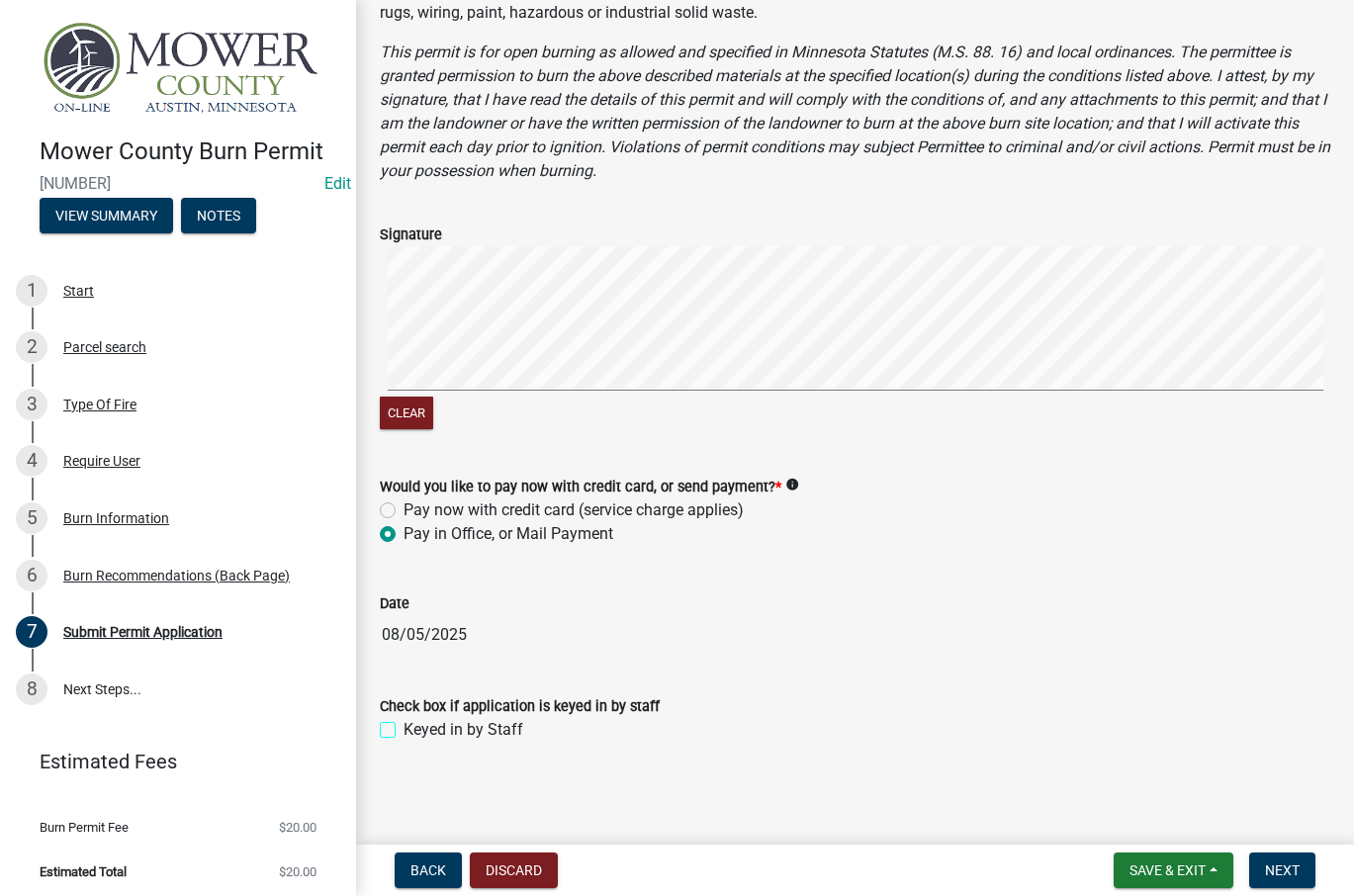 click on "Keyed in by Staff" at bounding box center [409, 724] 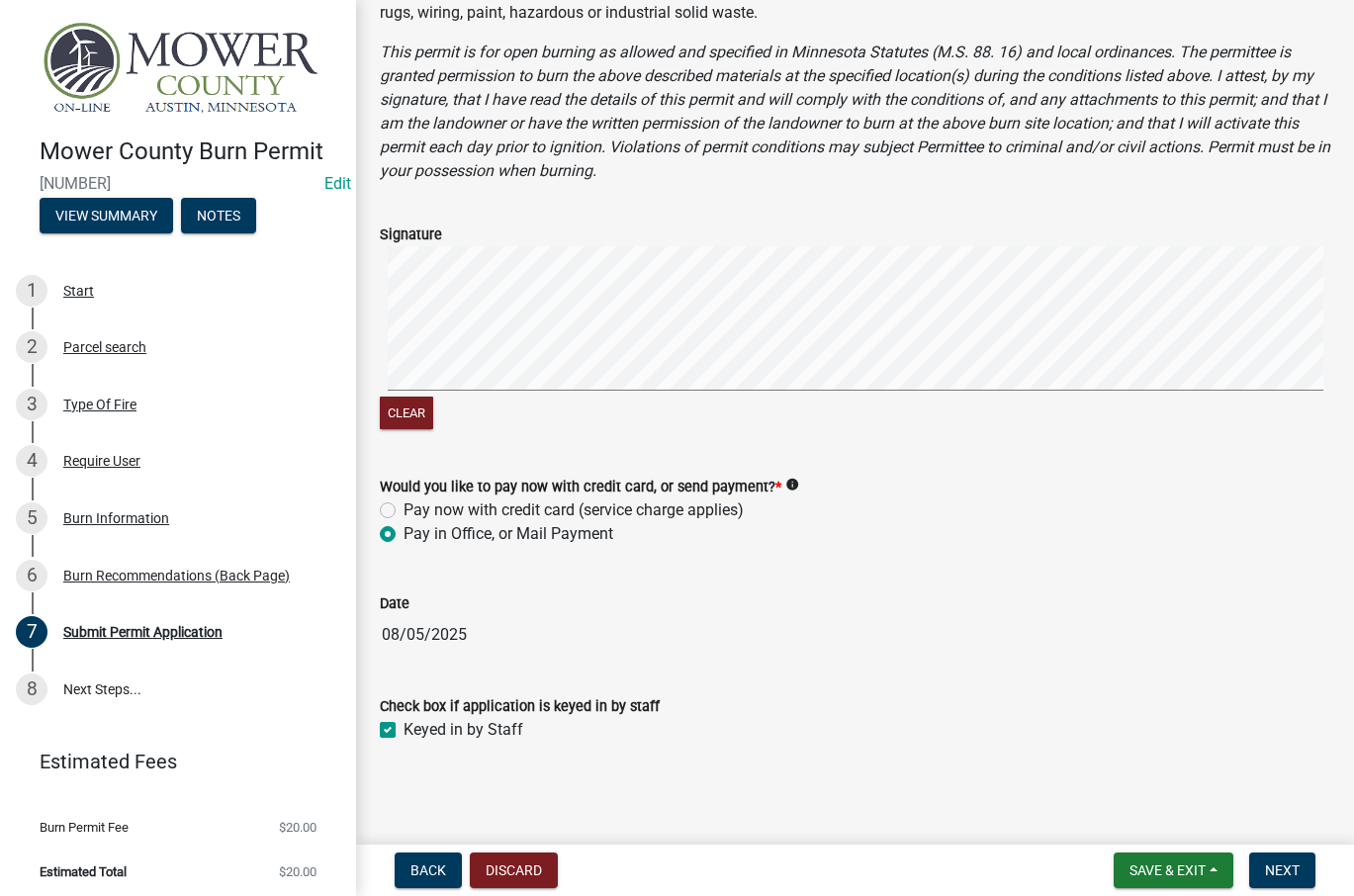 checkbox on "true" 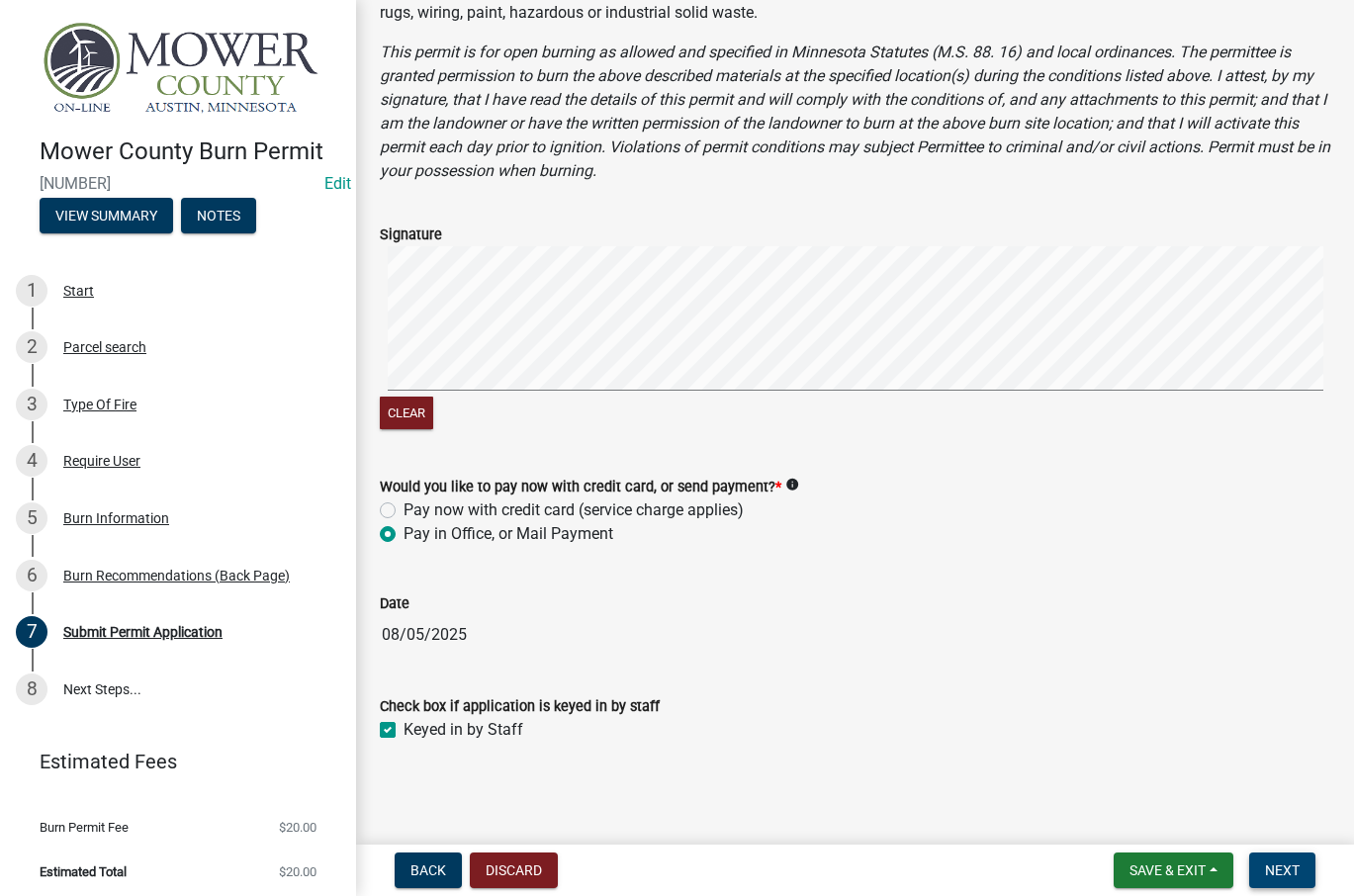 click on "Next" at bounding box center [1282, 870] 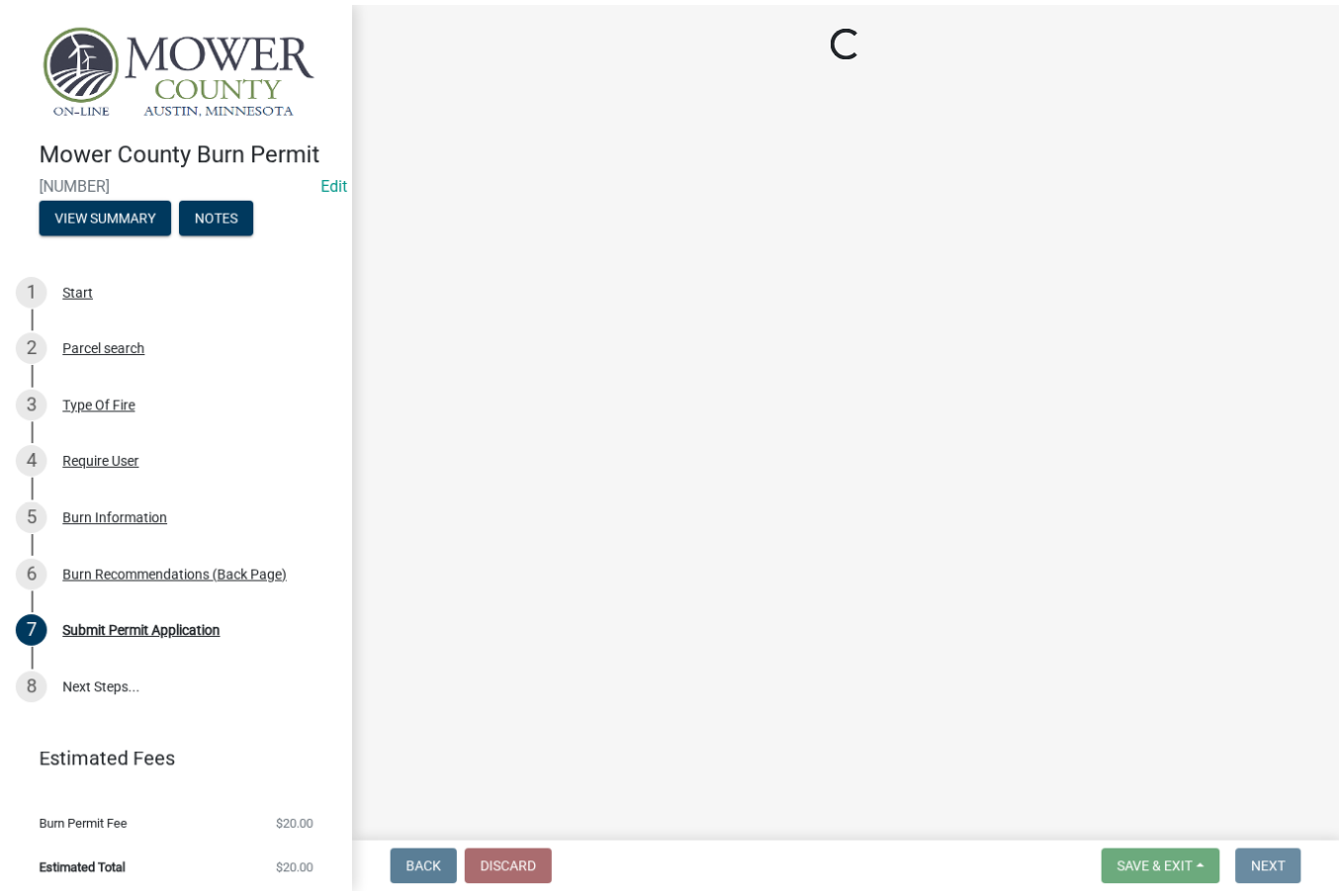 scroll, scrollTop: 0, scrollLeft: 0, axis: both 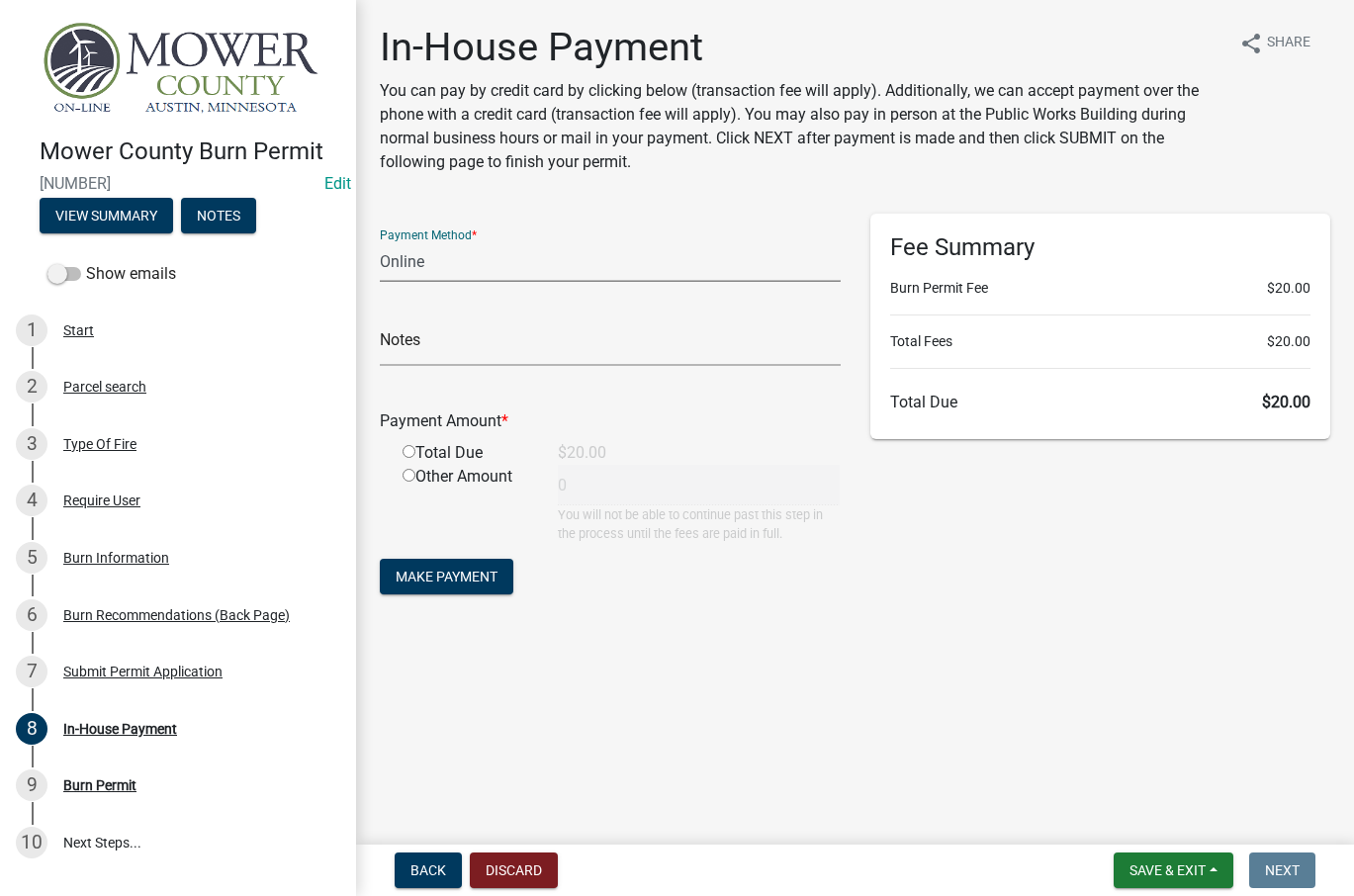 click on "Credit Card POS Check Cash Online" 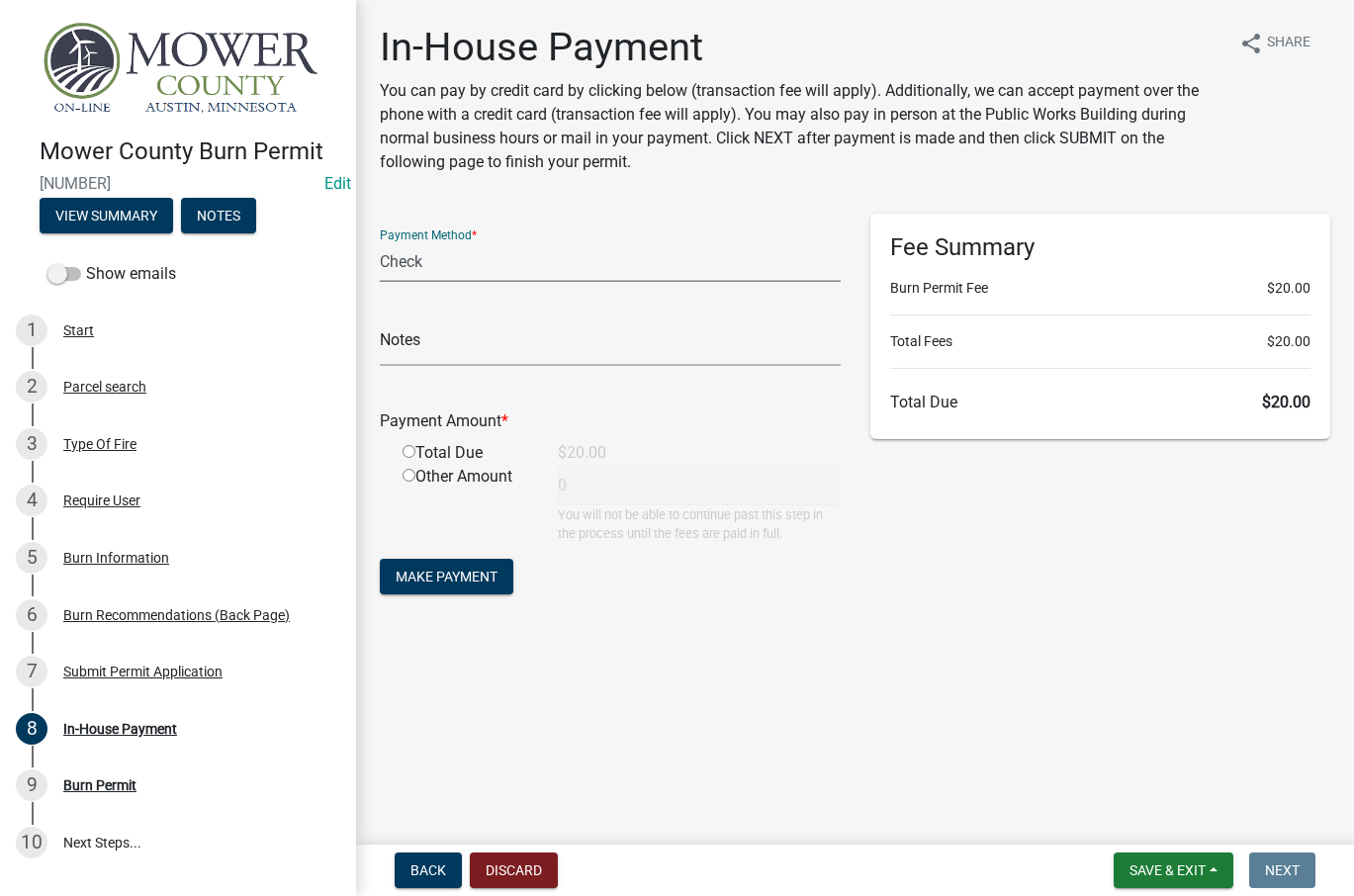 click on "Credit Card POS Check Cash Online" 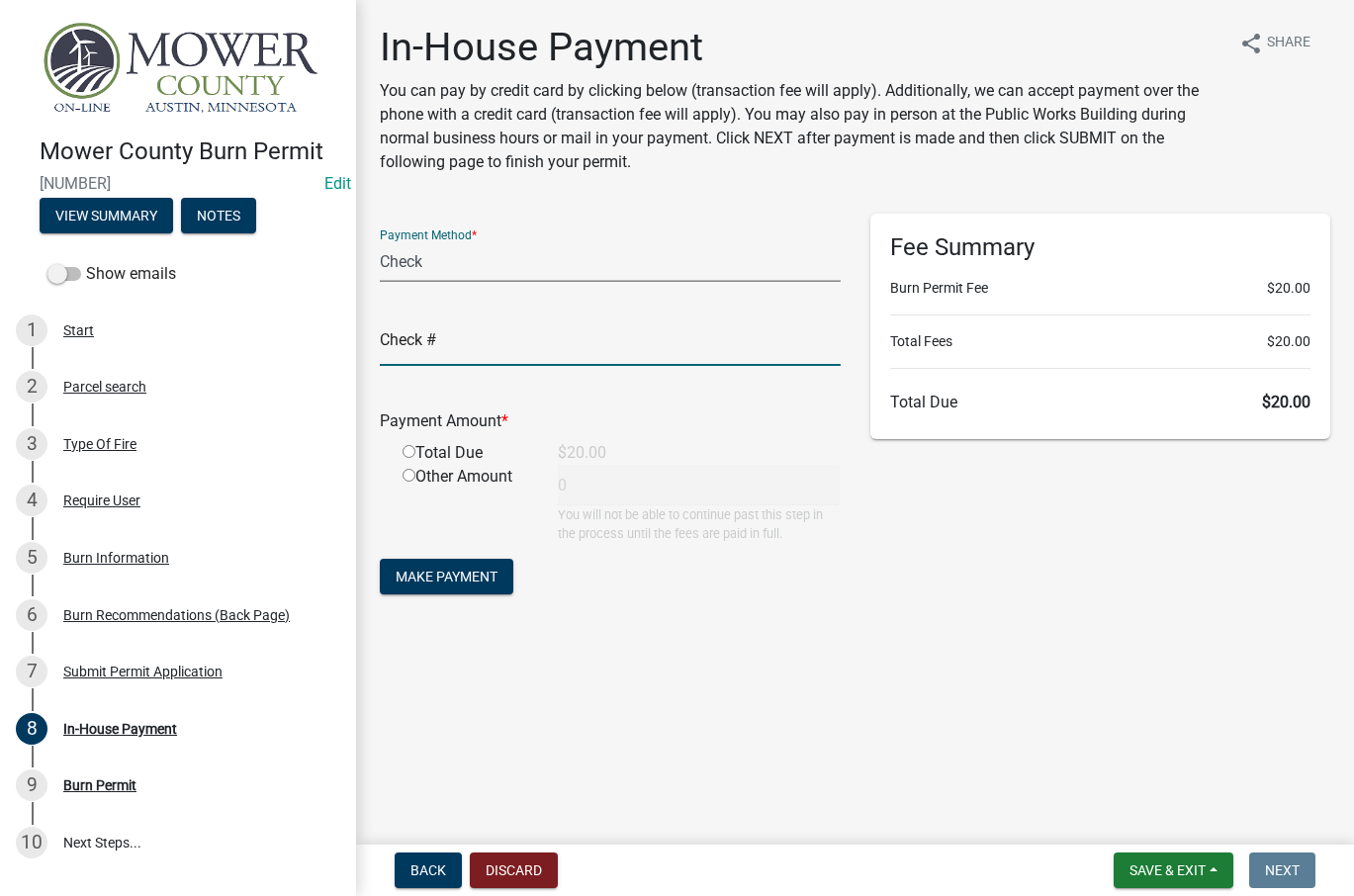 click 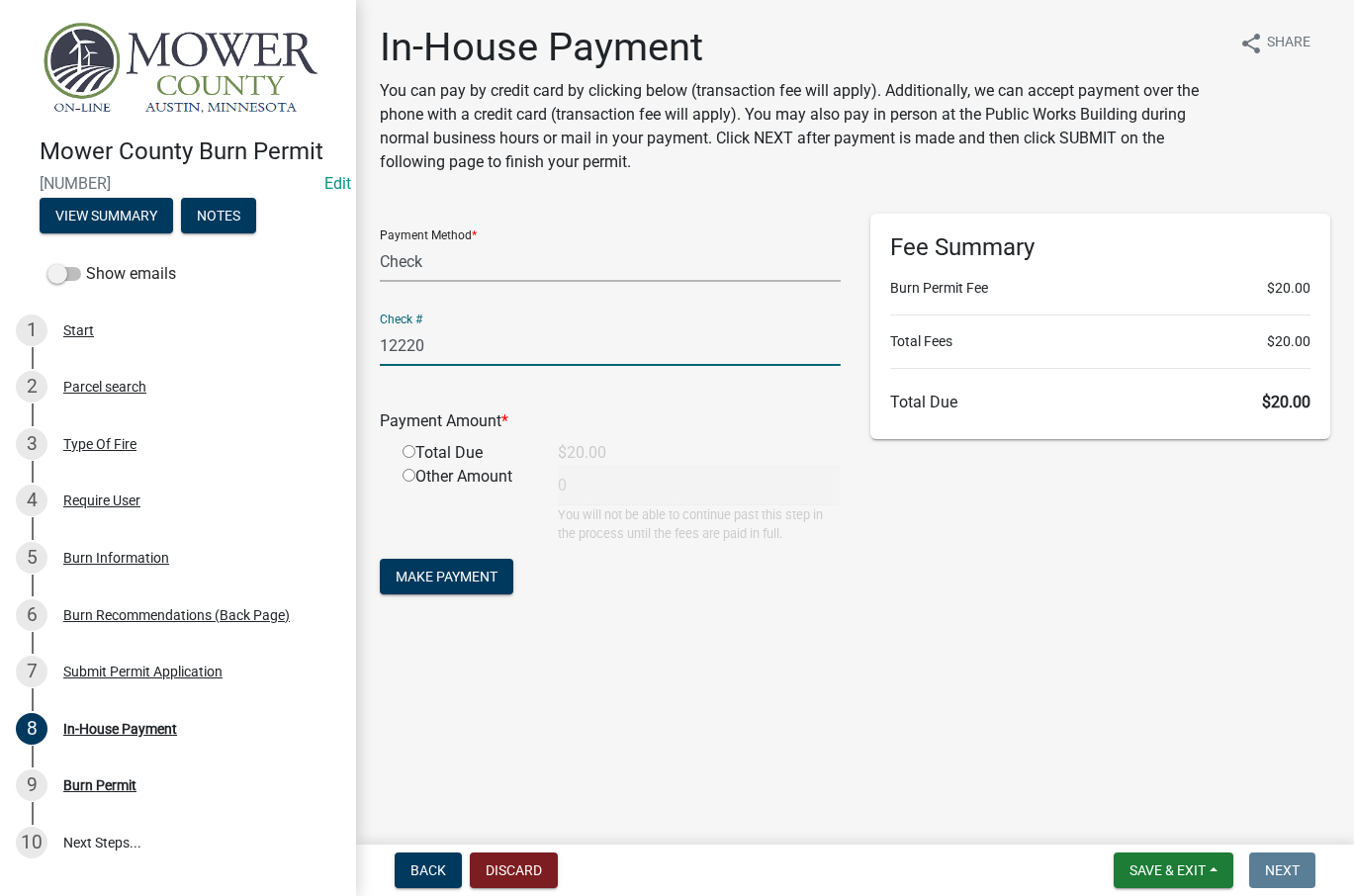 type on "12220" 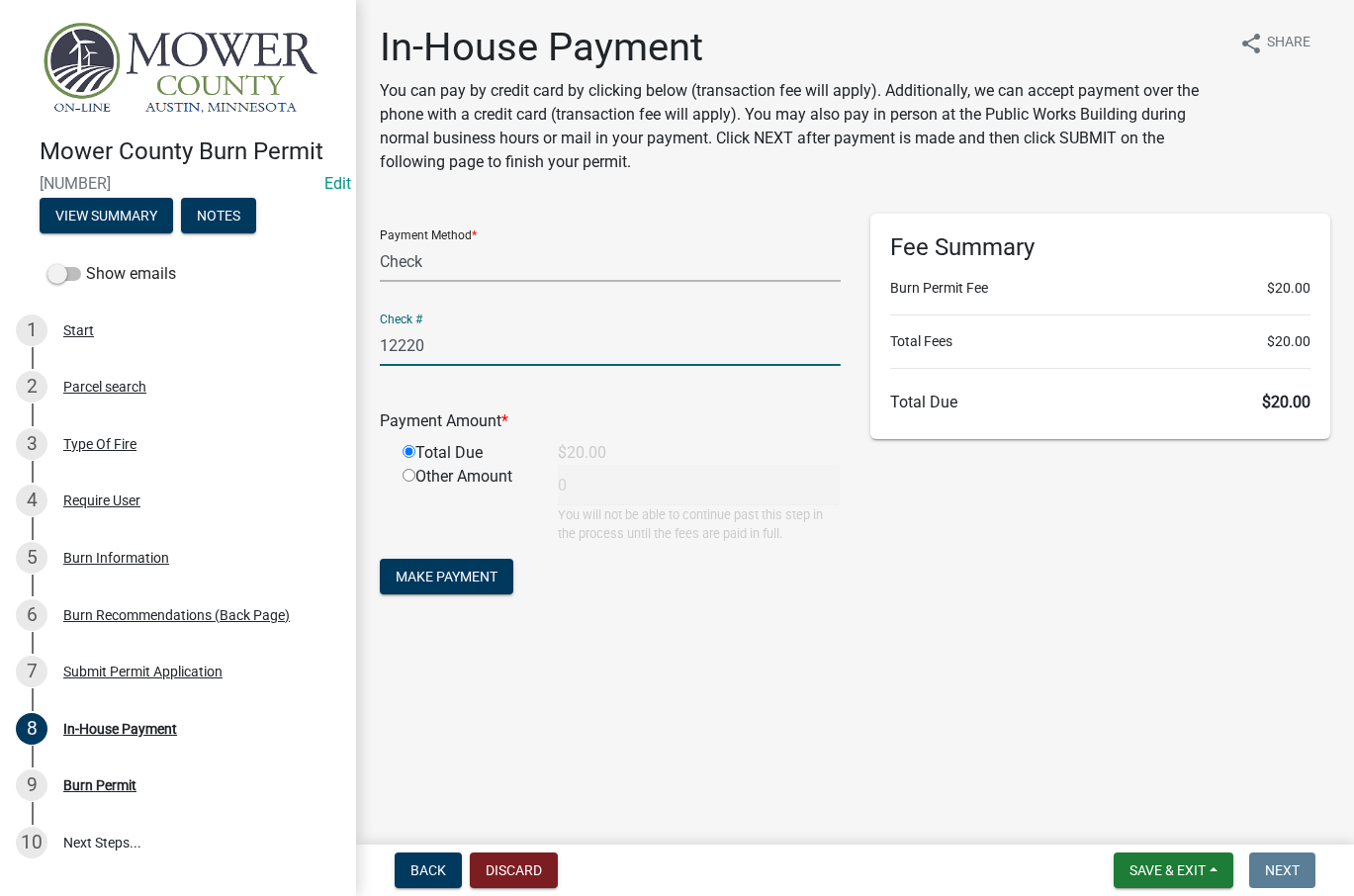type on "20" 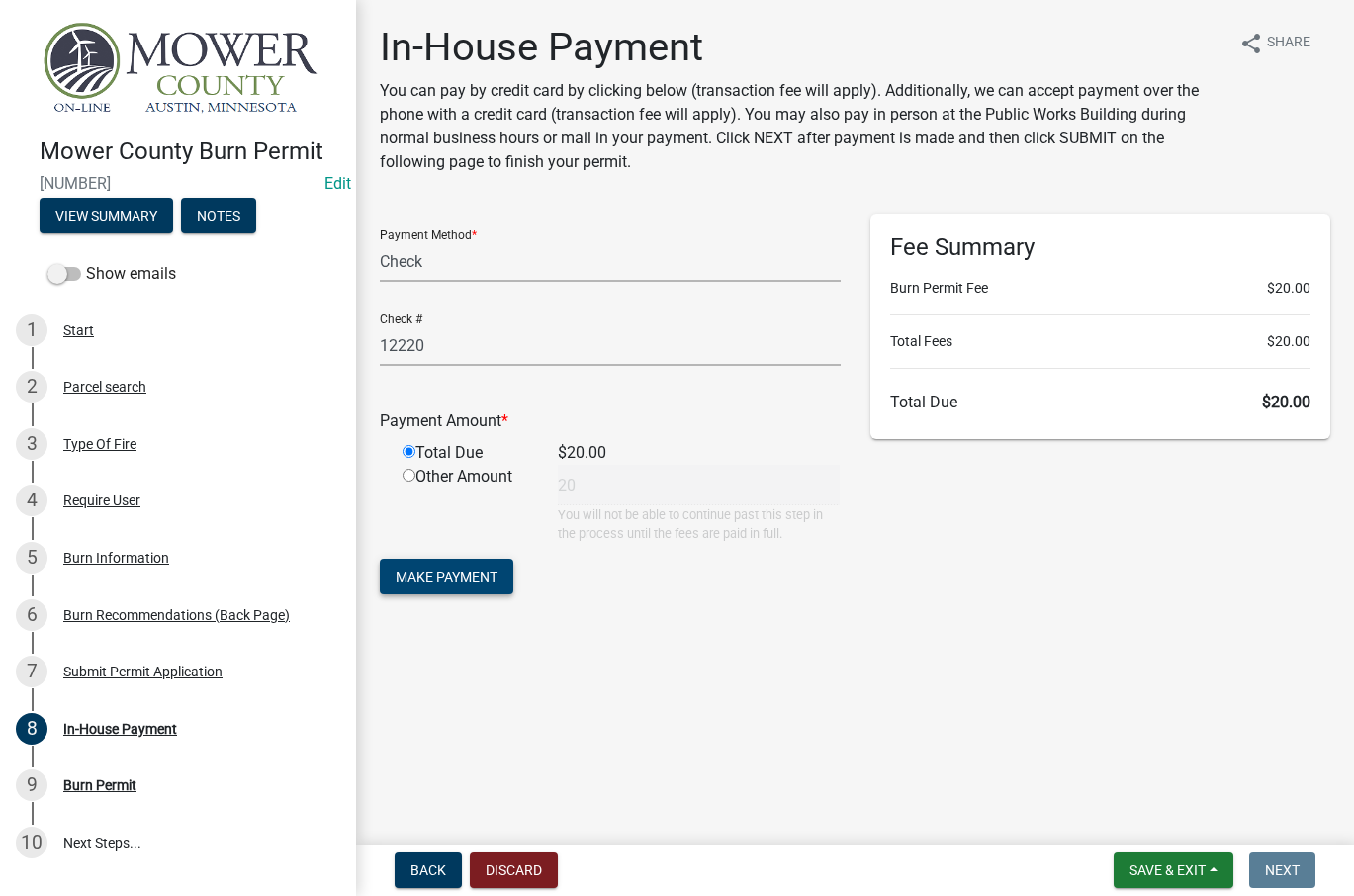 click on "Make Payment" 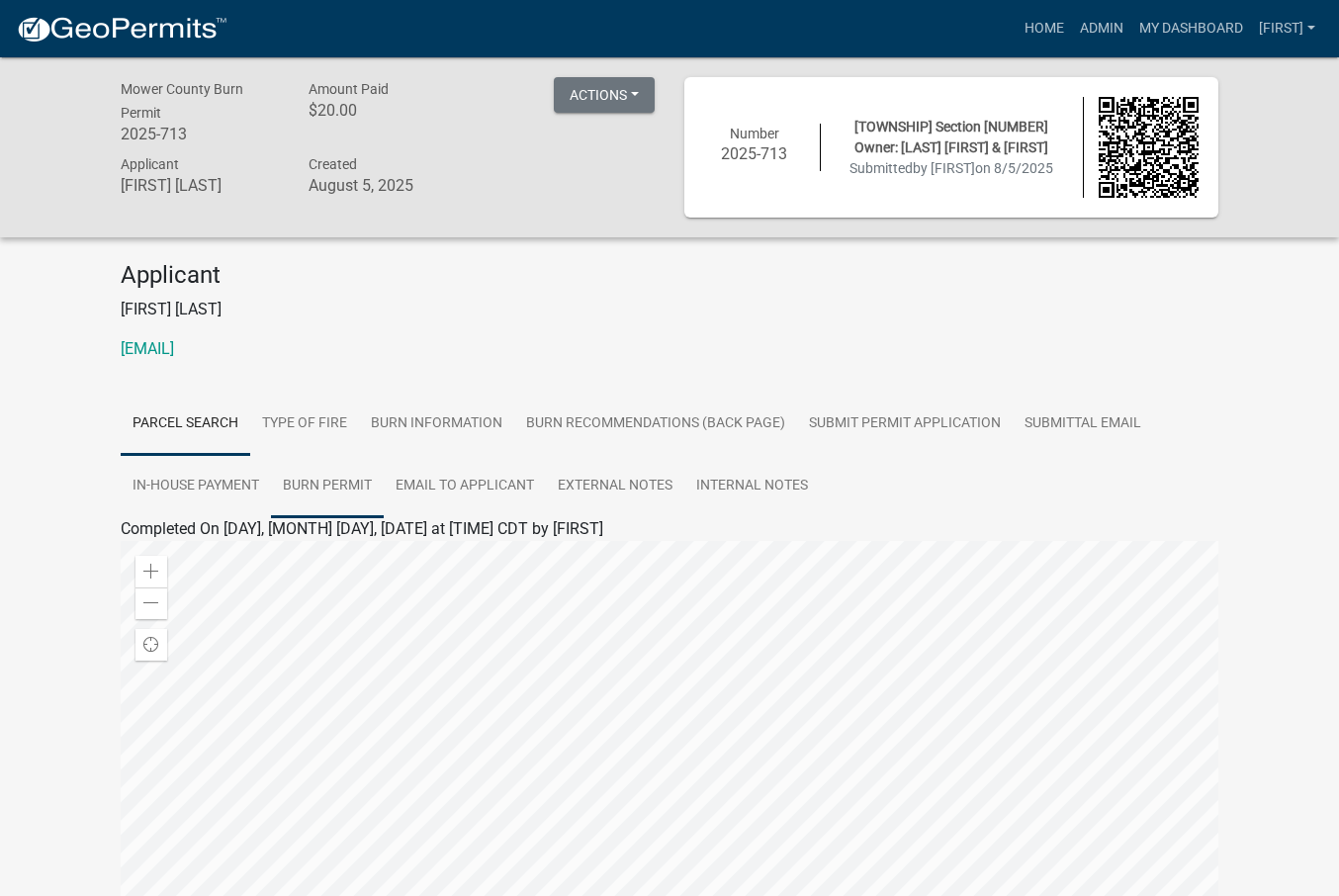 click on "Burn Permit" at bounding box center [327, 487] 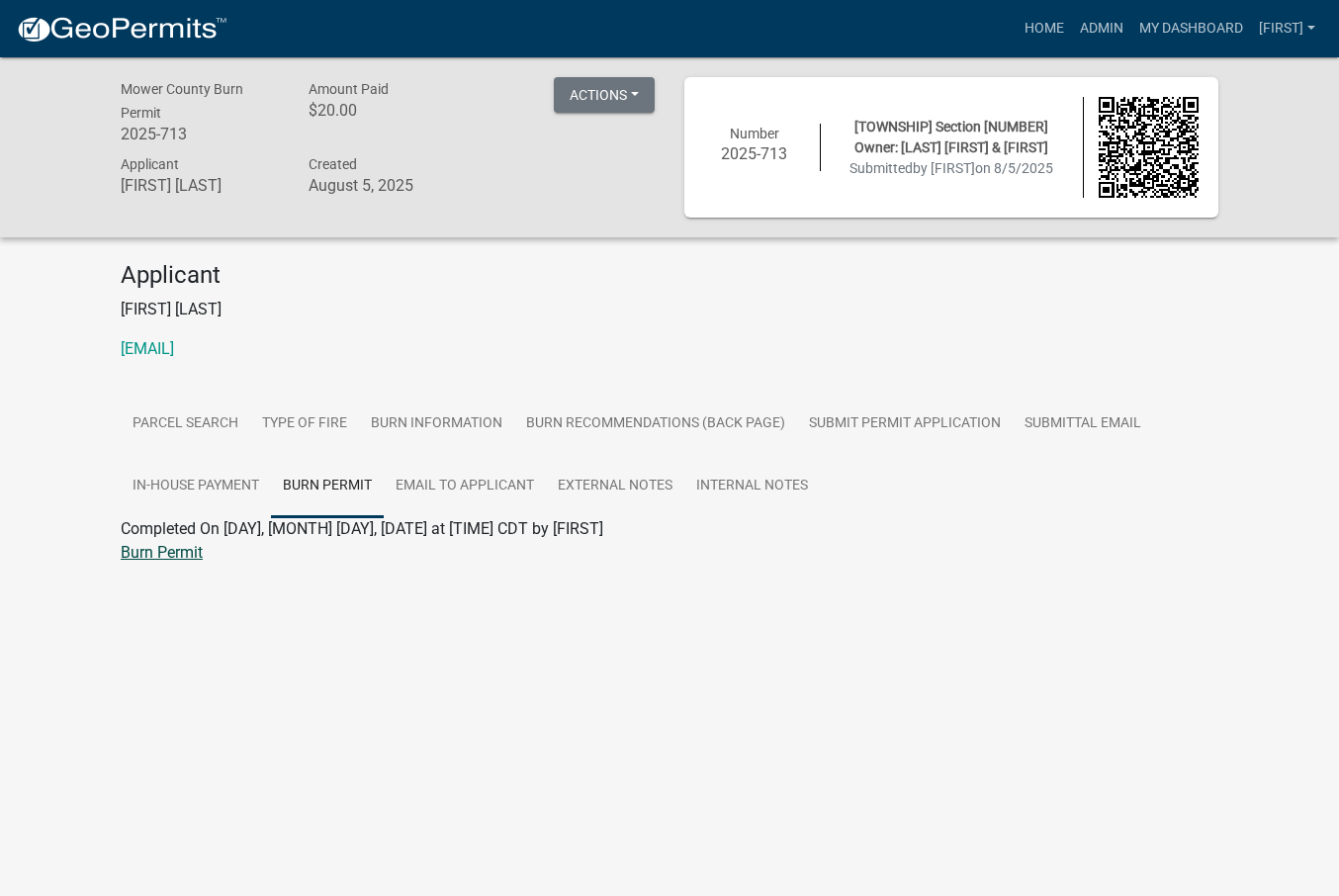 click on "Burn Permit" 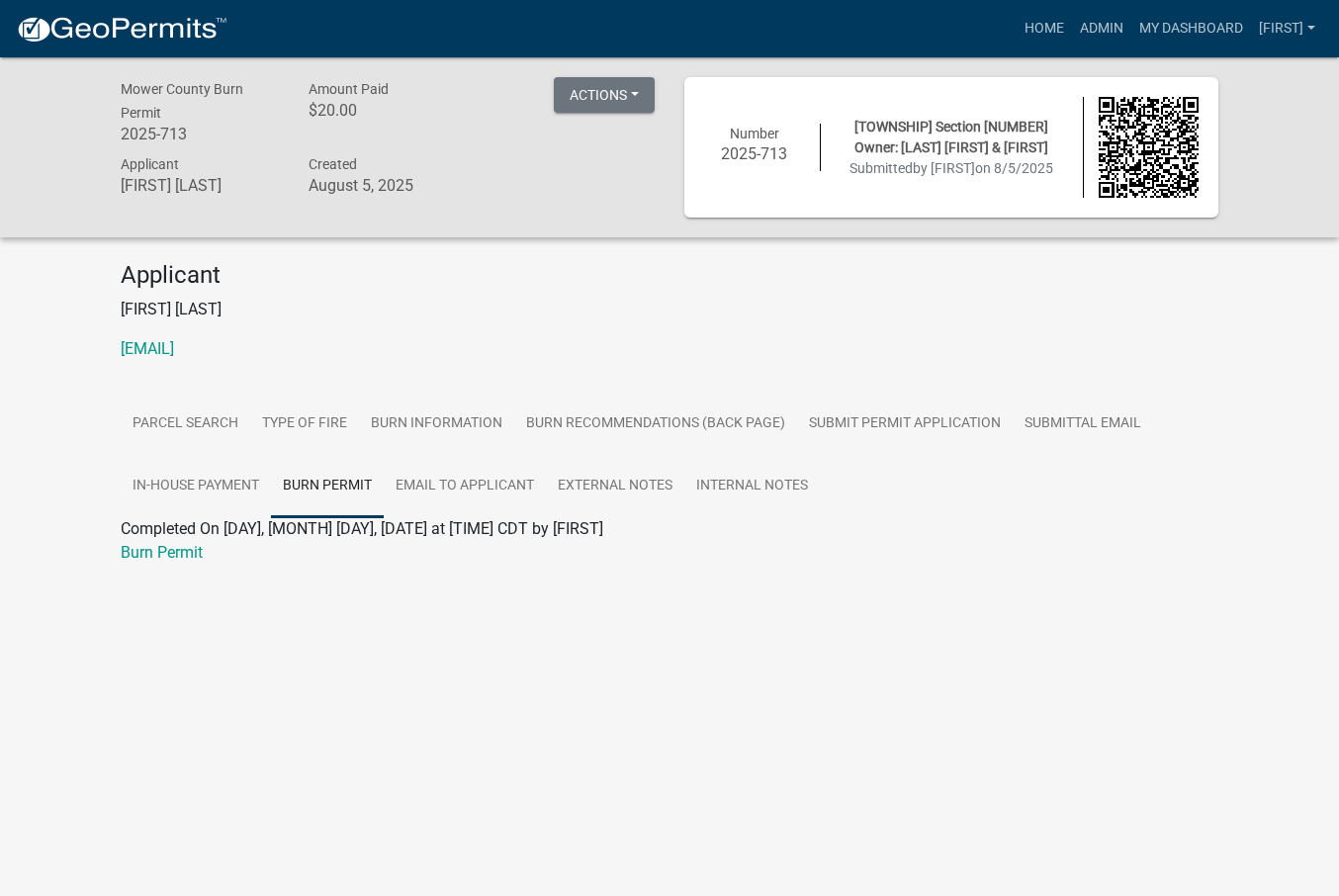 click on "Applicant" 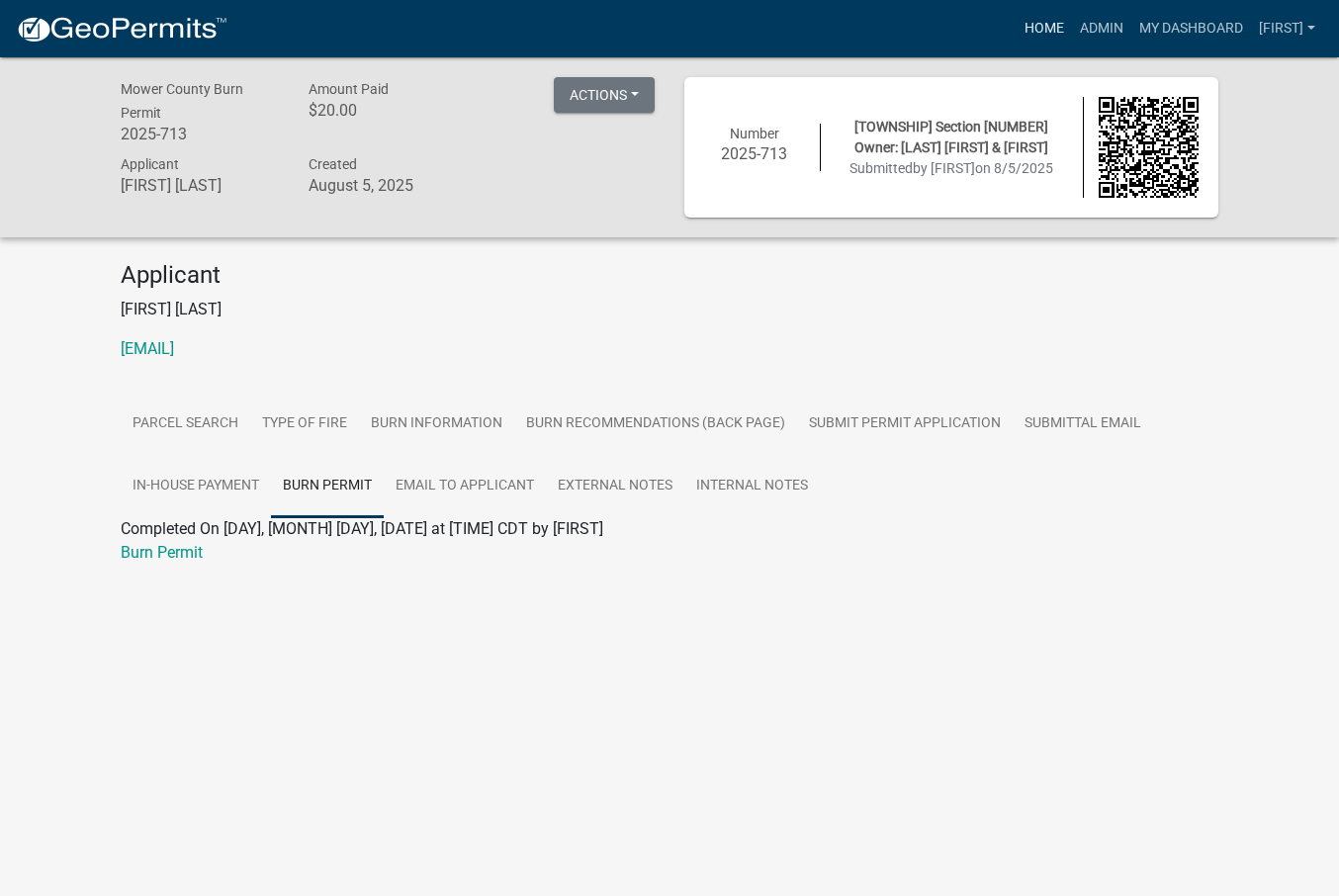 click on "Home" at bounding box center [1044, 29] 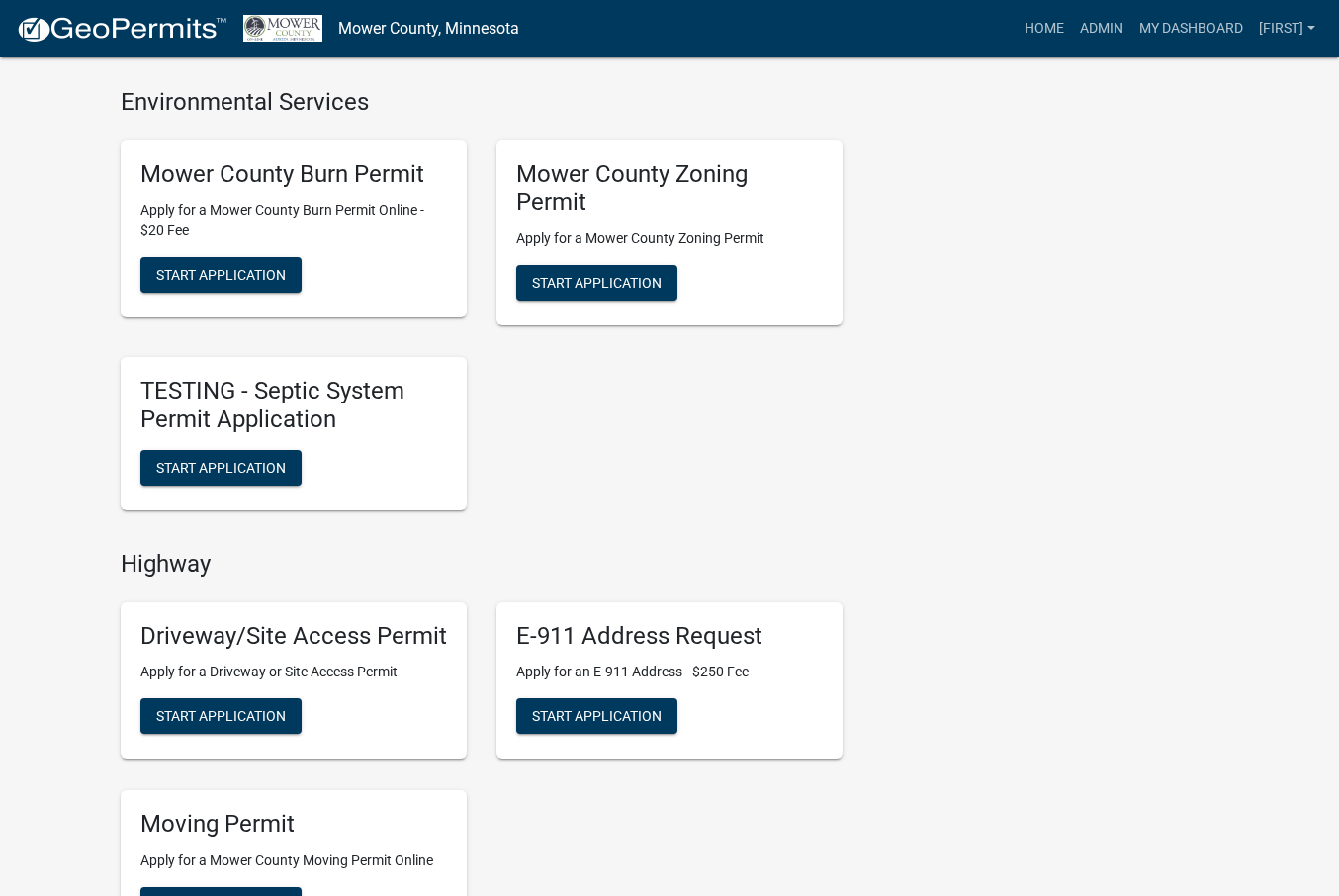 scroll, scrollTop: 791, scrollLeft: 0, axis: vertical 